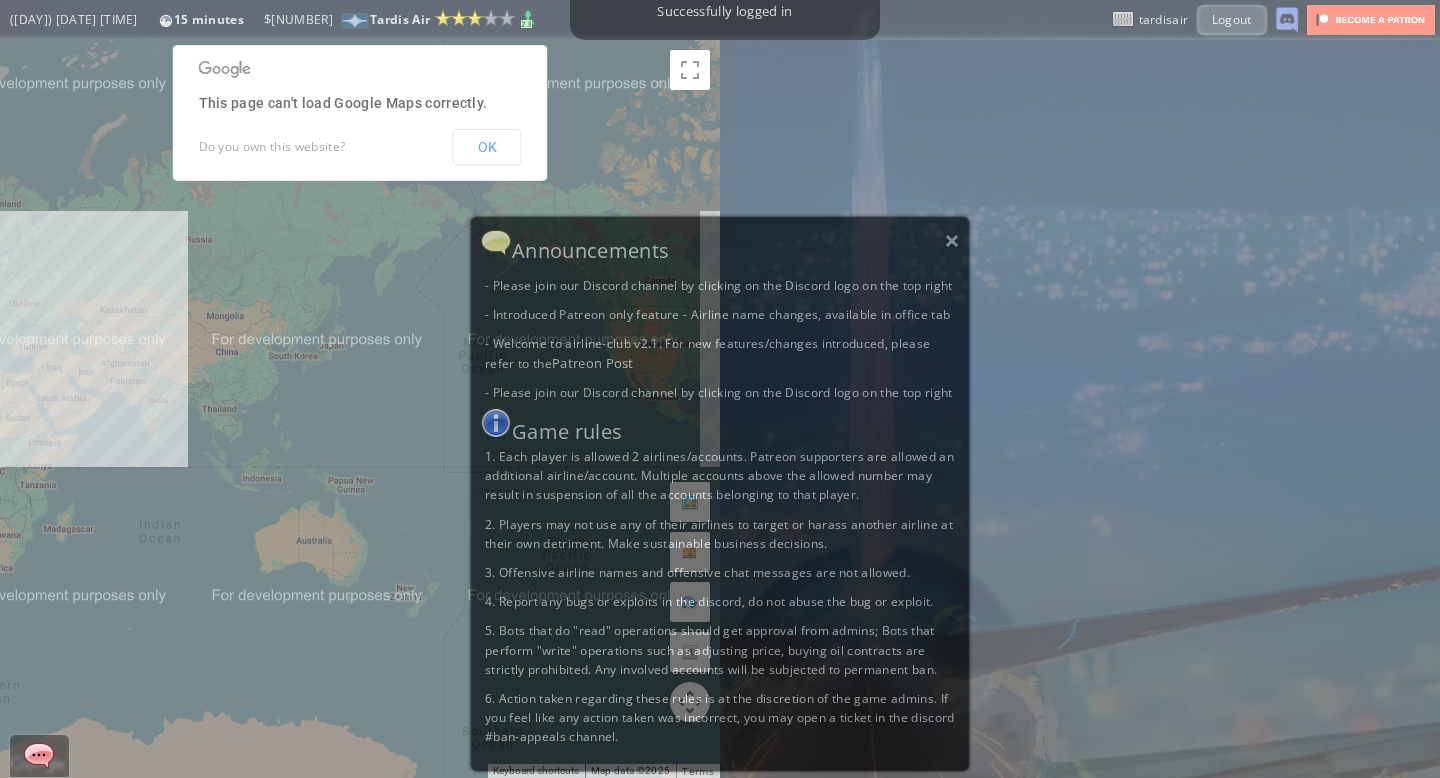 scroll, scrollTop: 0, scrollLeft: 0, axis: both 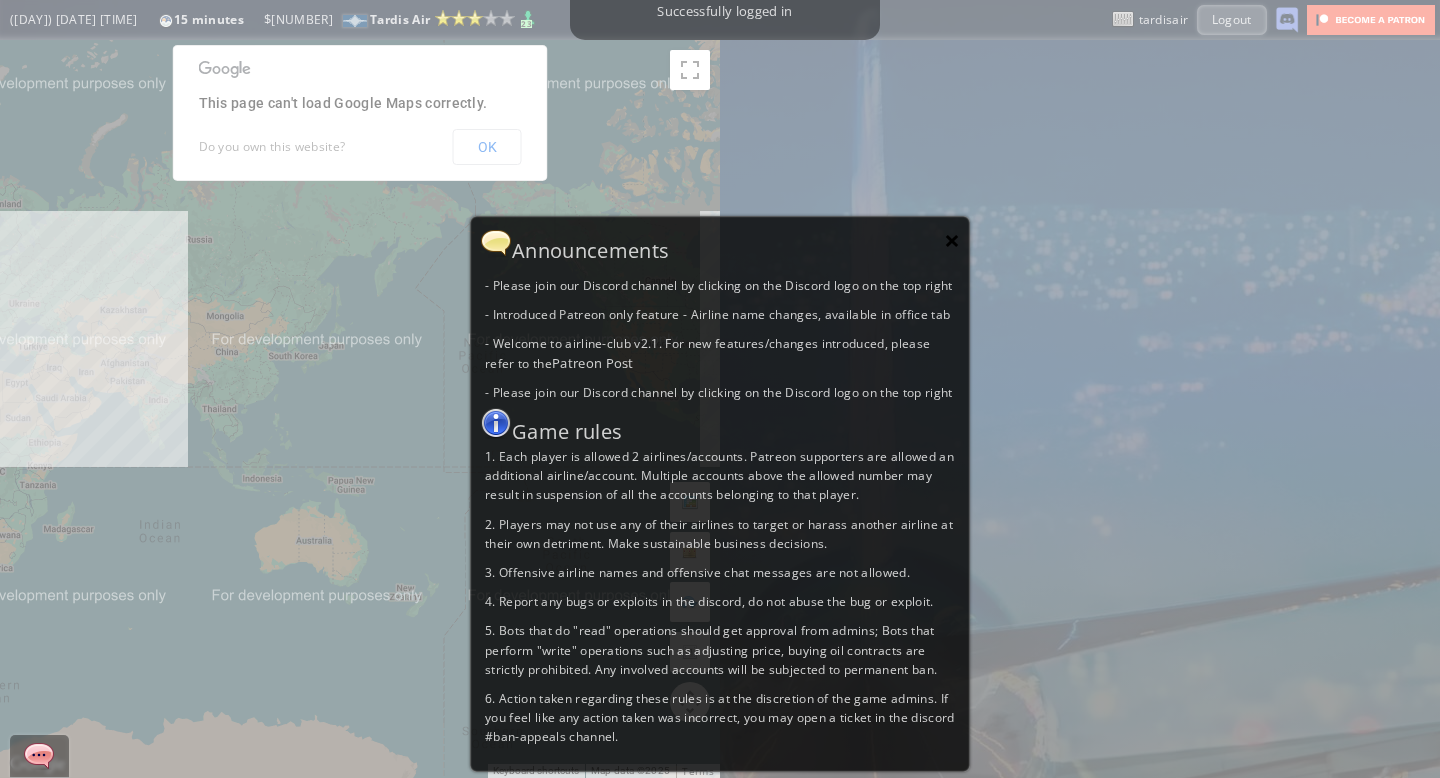 click on "×" at bounding box center [952, 240] 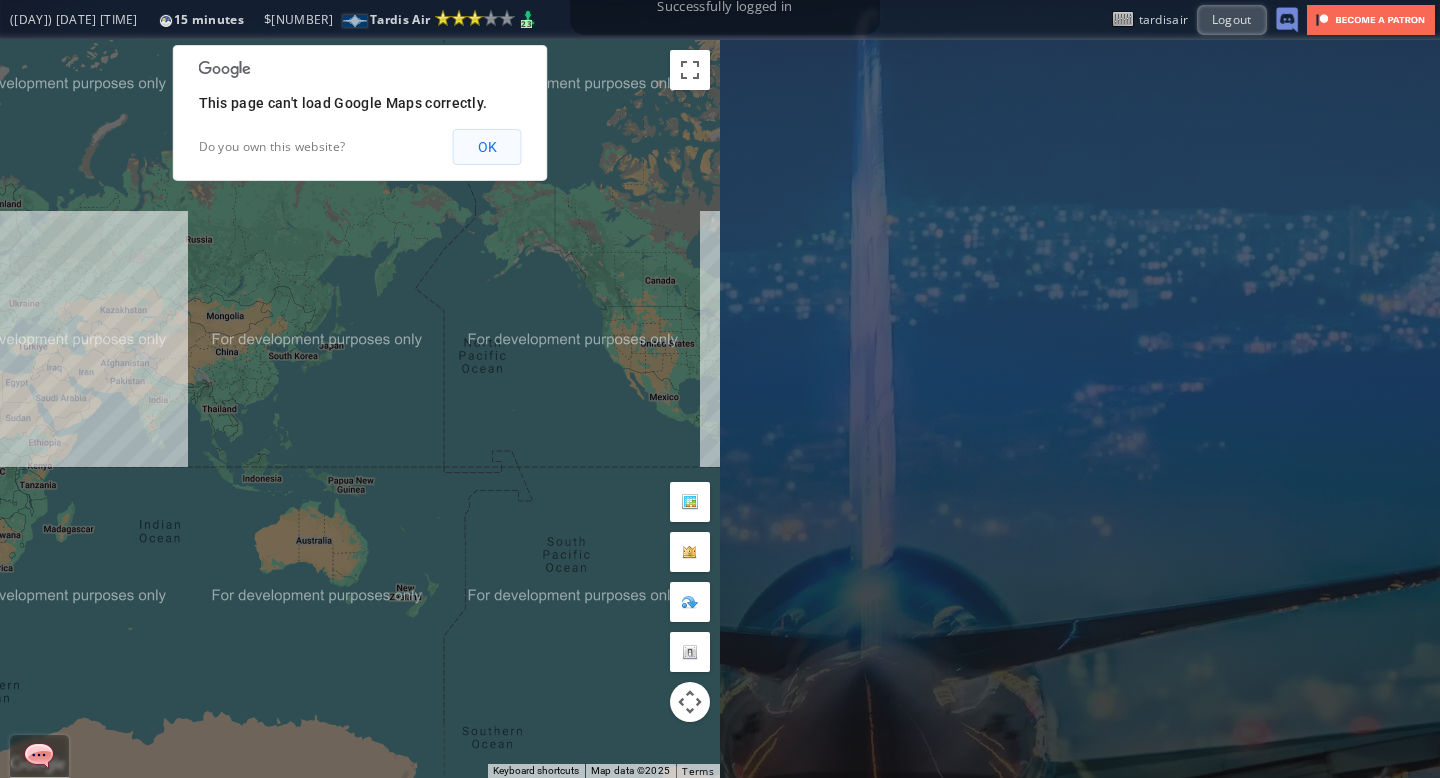 click on "OK" at bounding box center (487, 147) 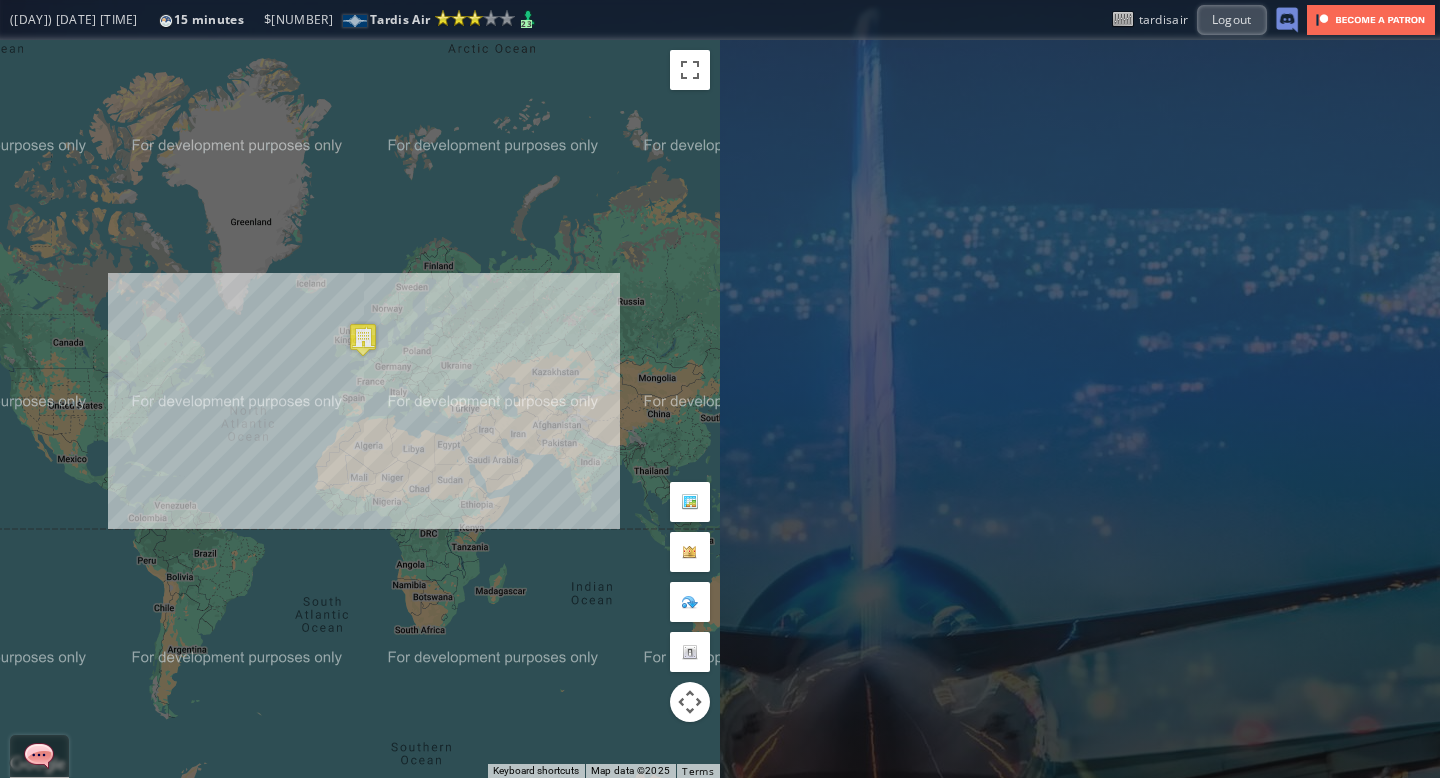 drag, startPoint x: 242, startPoint y: 406, endPoint x: 689, endPoint y: 467, distance: 451.143 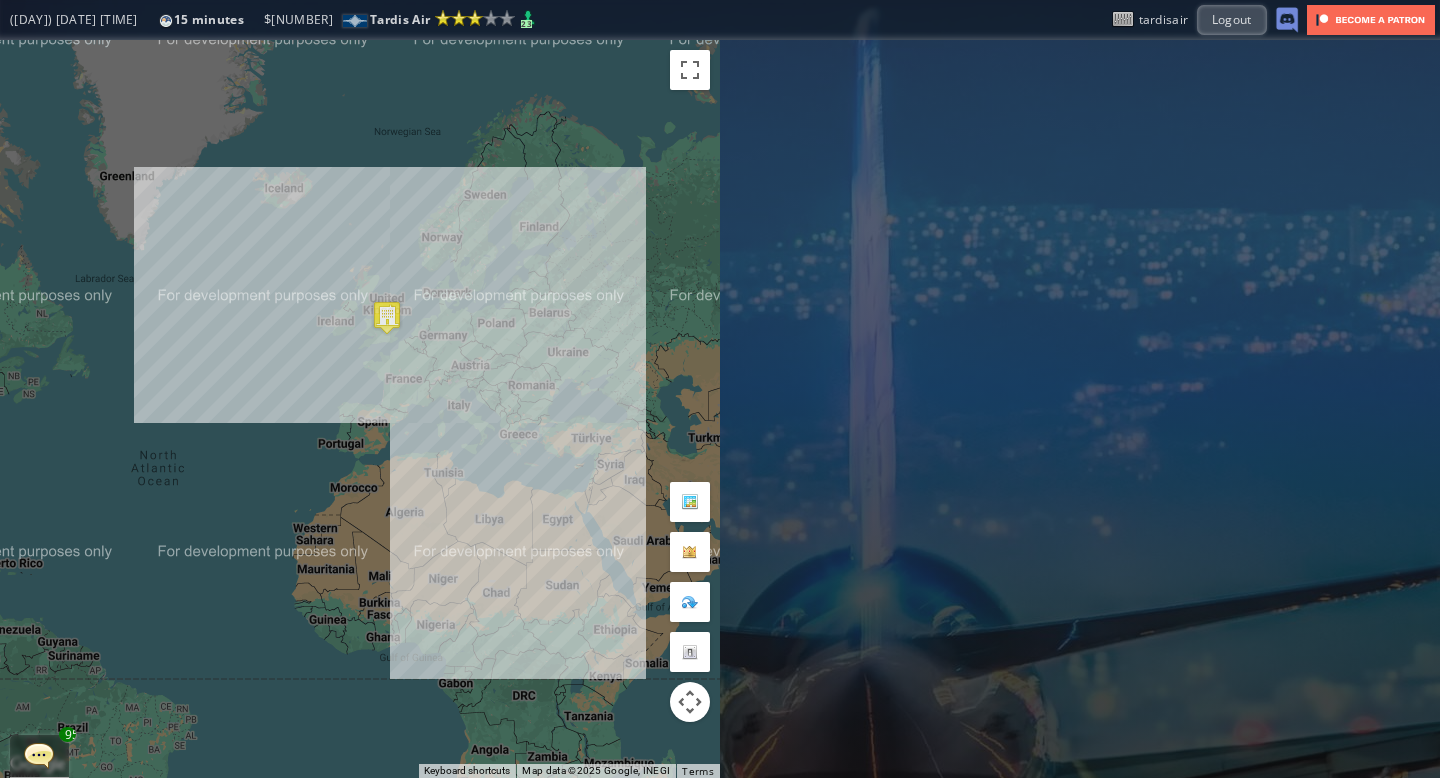 drag, startPoint x: 227, startPoint y: 361, endPoint x: 233, endPoint y: 520, distance: 159.11317 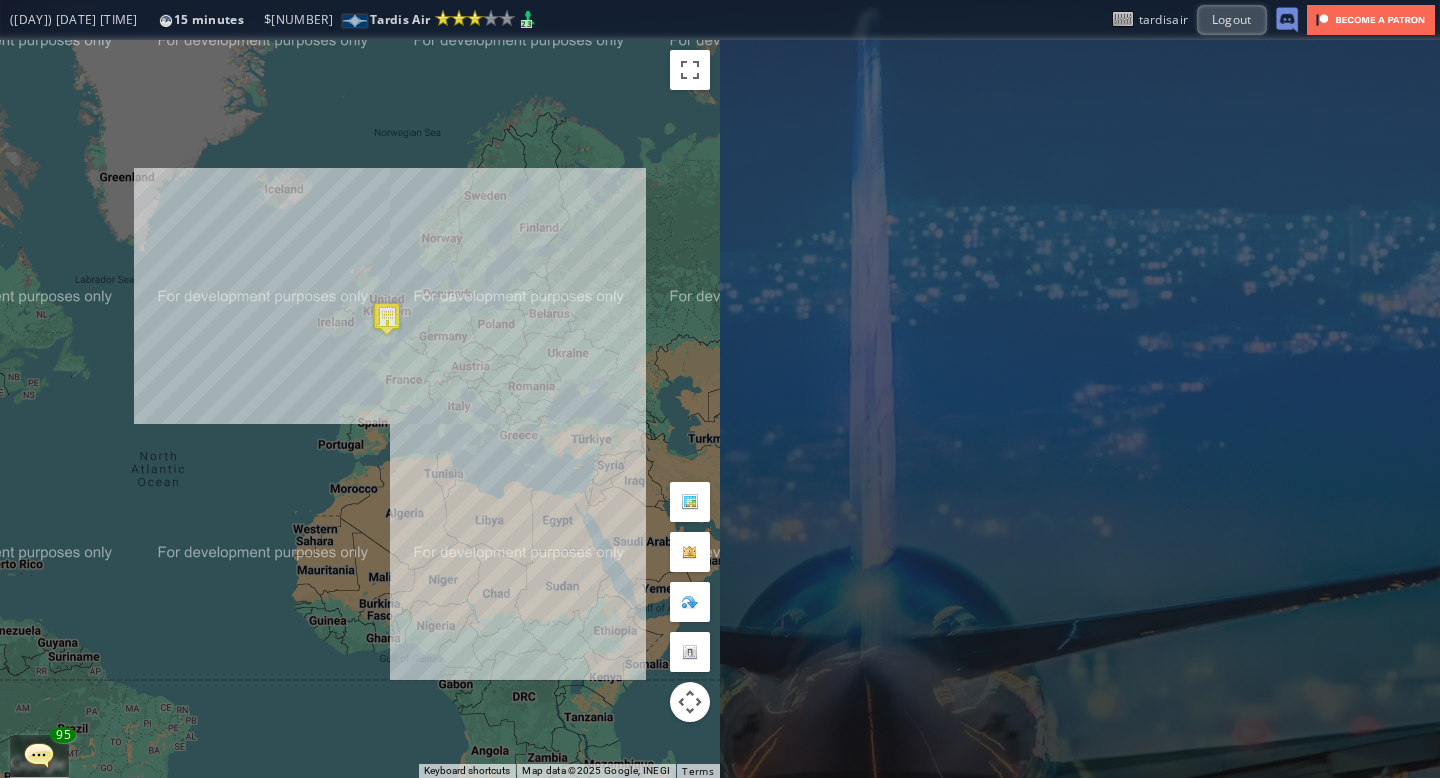 click at bounding box center [39, 755] 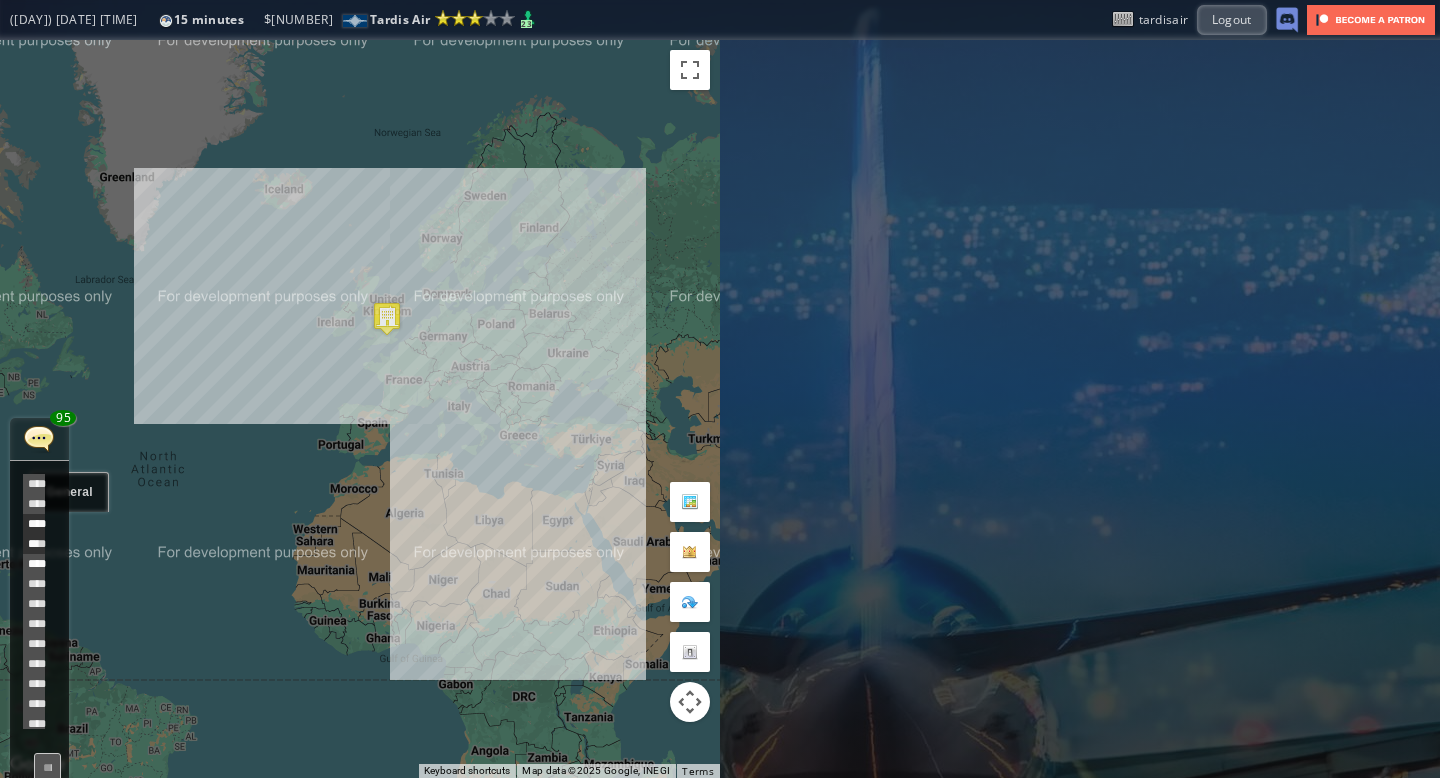 scroll, scrollTop: 518, scrollLeft: 0, axis: vertical 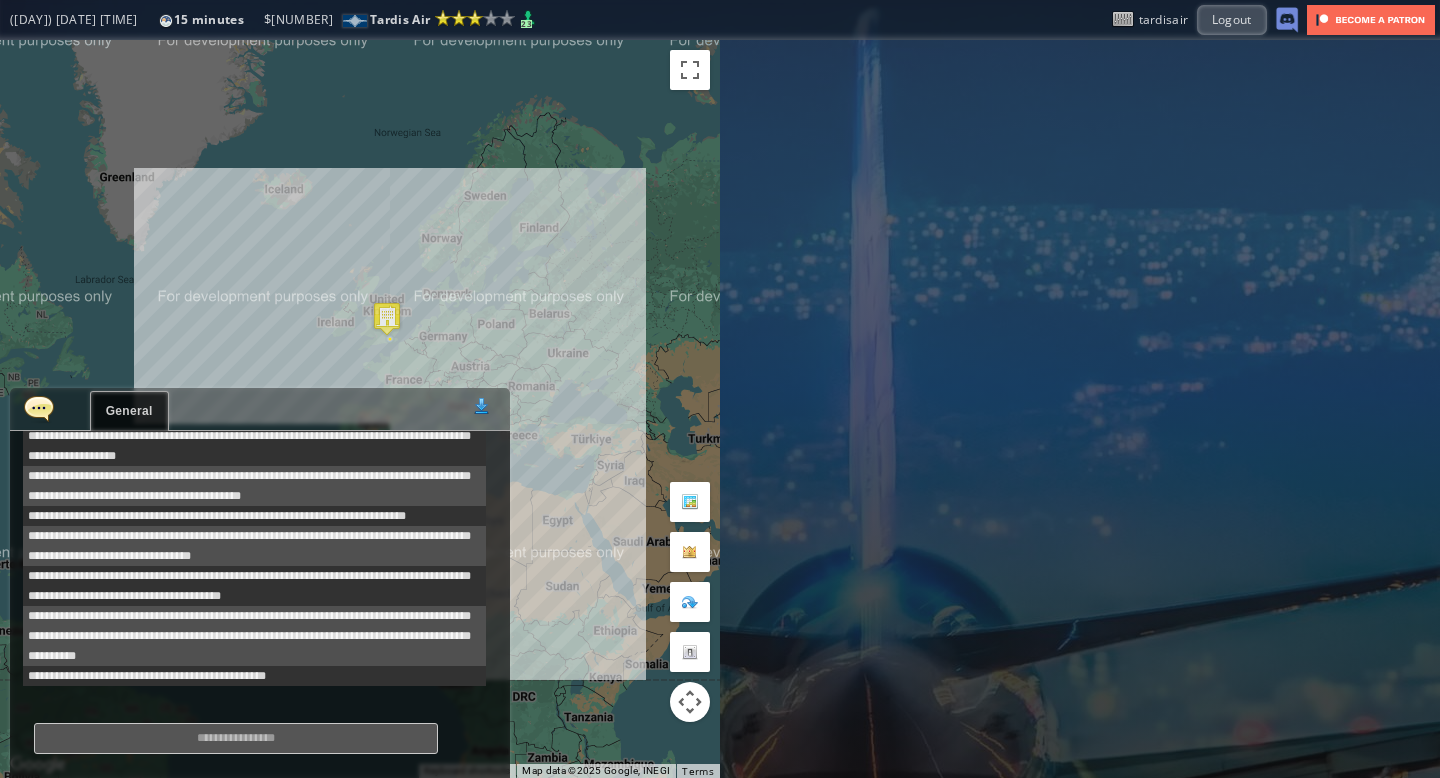 click at bounding box center (39, 408) 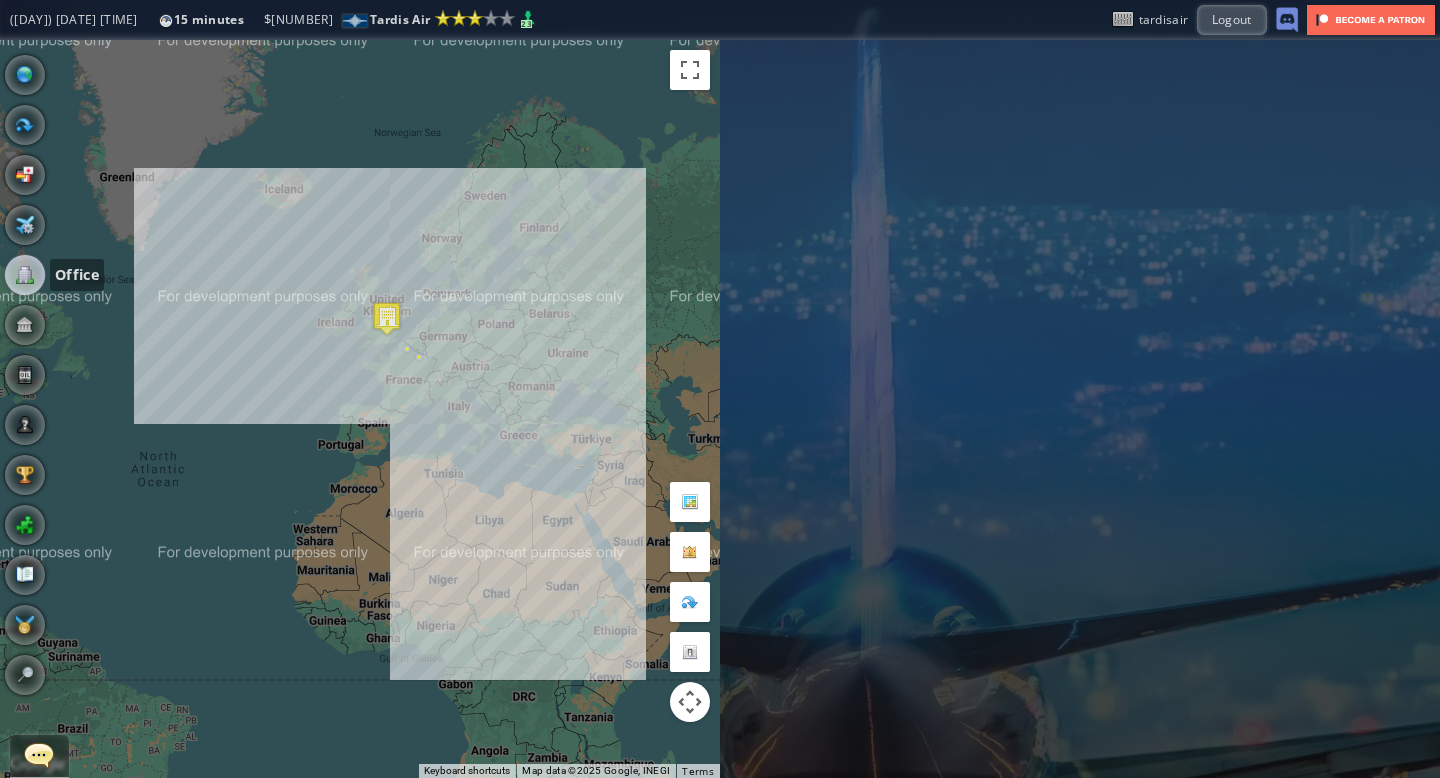 click at bounding box center [25, 275] 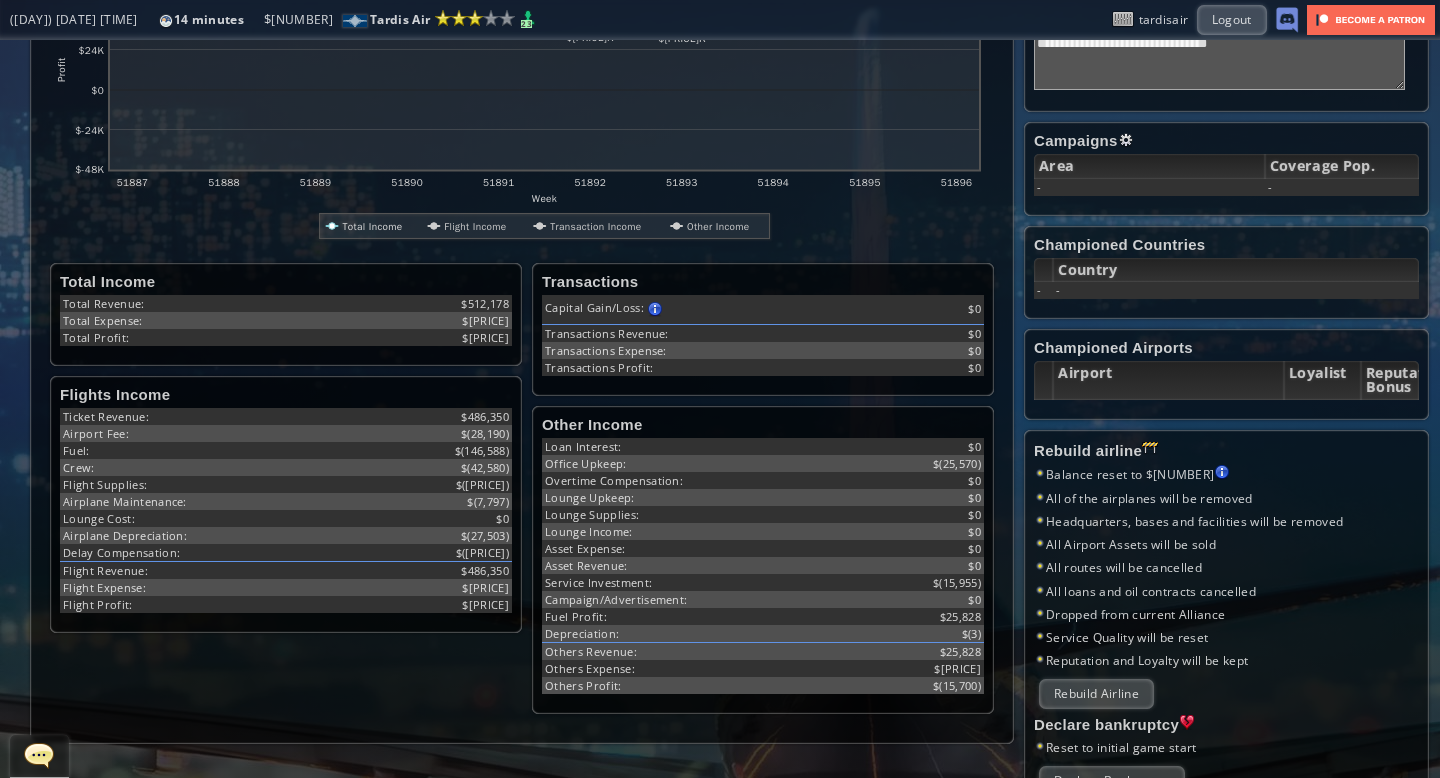 scroll, scrollTop: 0, scrollLeft: 0, axis: both 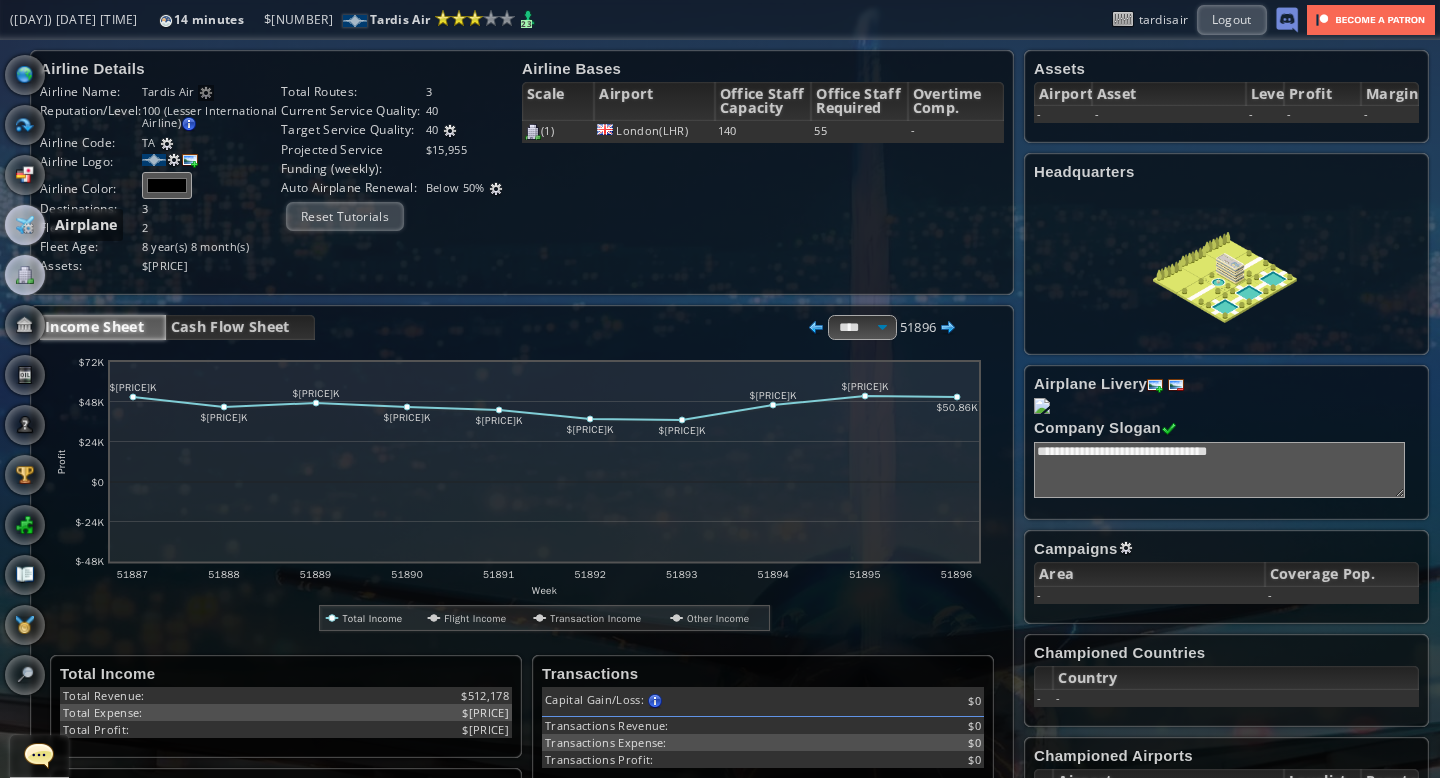 click at bounding box center [25, 225] 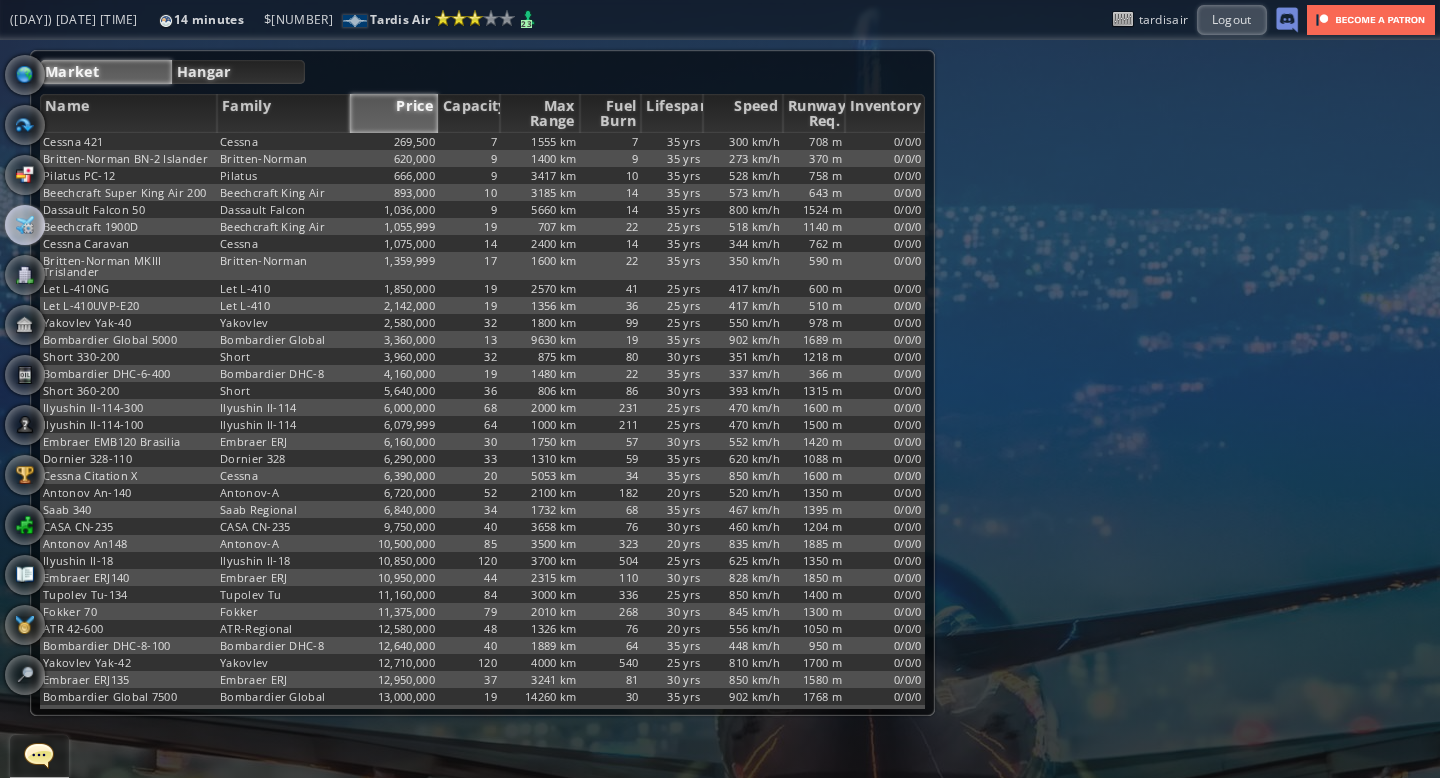 click on "Hangar" at bounding box center [239, 72] 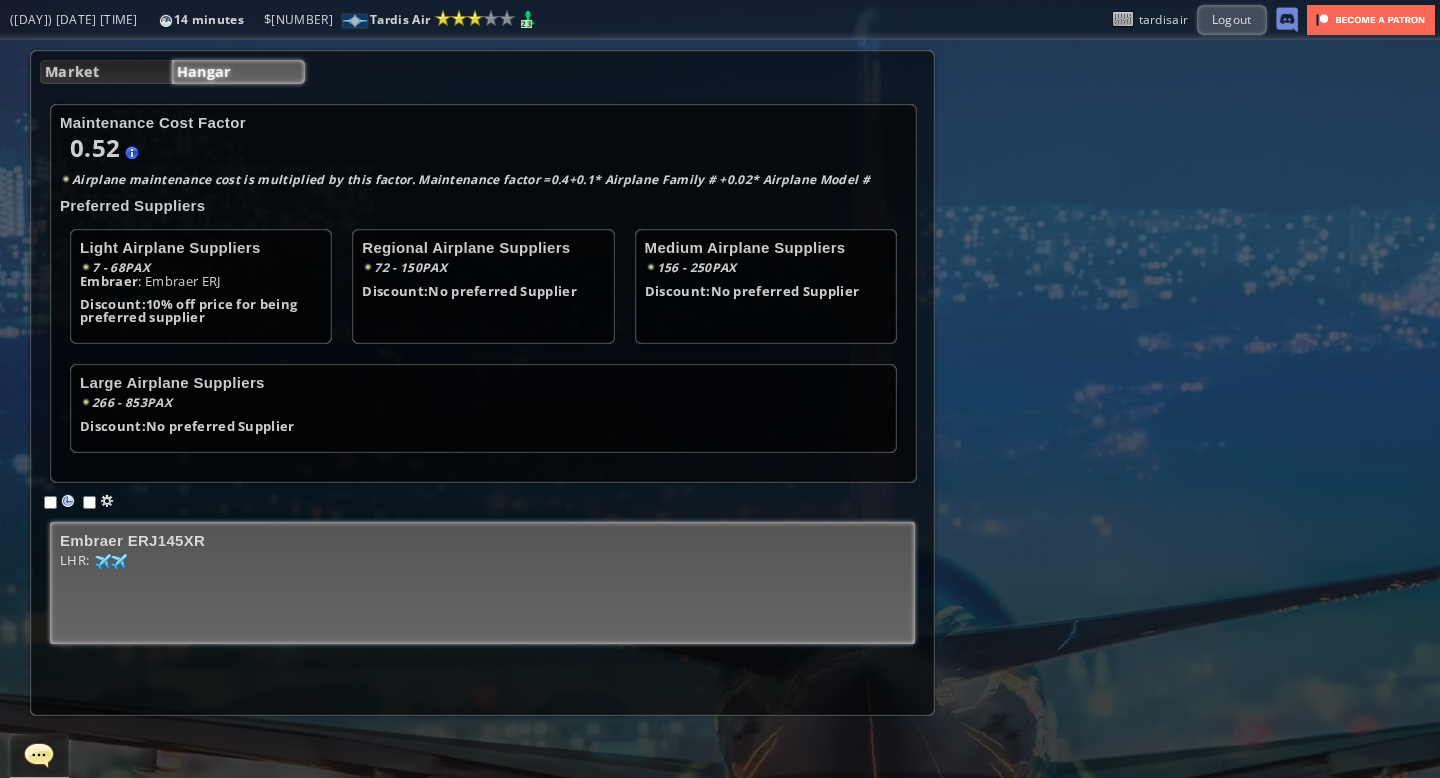 click on "Embraer ERJ145XR [AIRPORT]: [NUMBER] [NUMBER] [NUMBER] [NUMBER]" at bounding box center (482, 583) 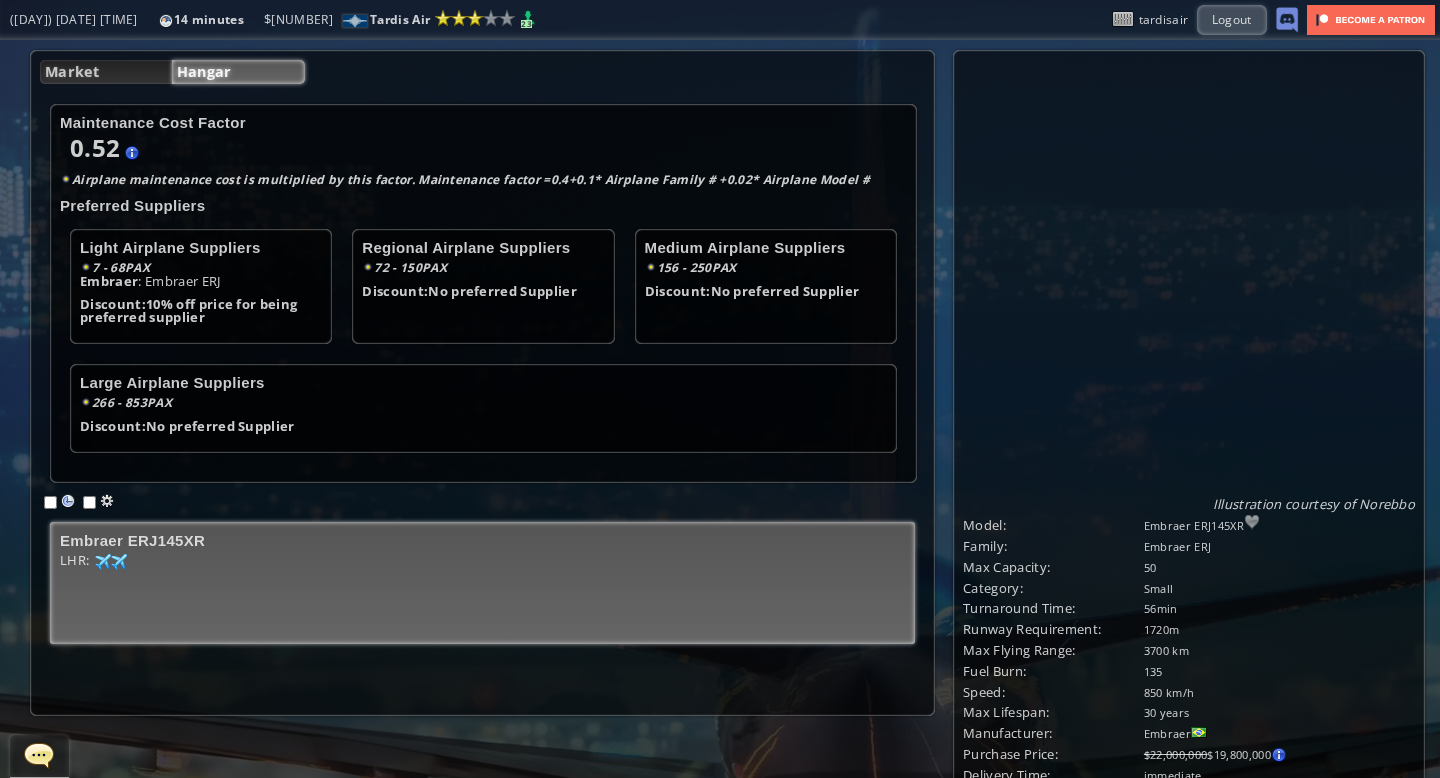 click on "Condition" at bounding box center [1336, 500] 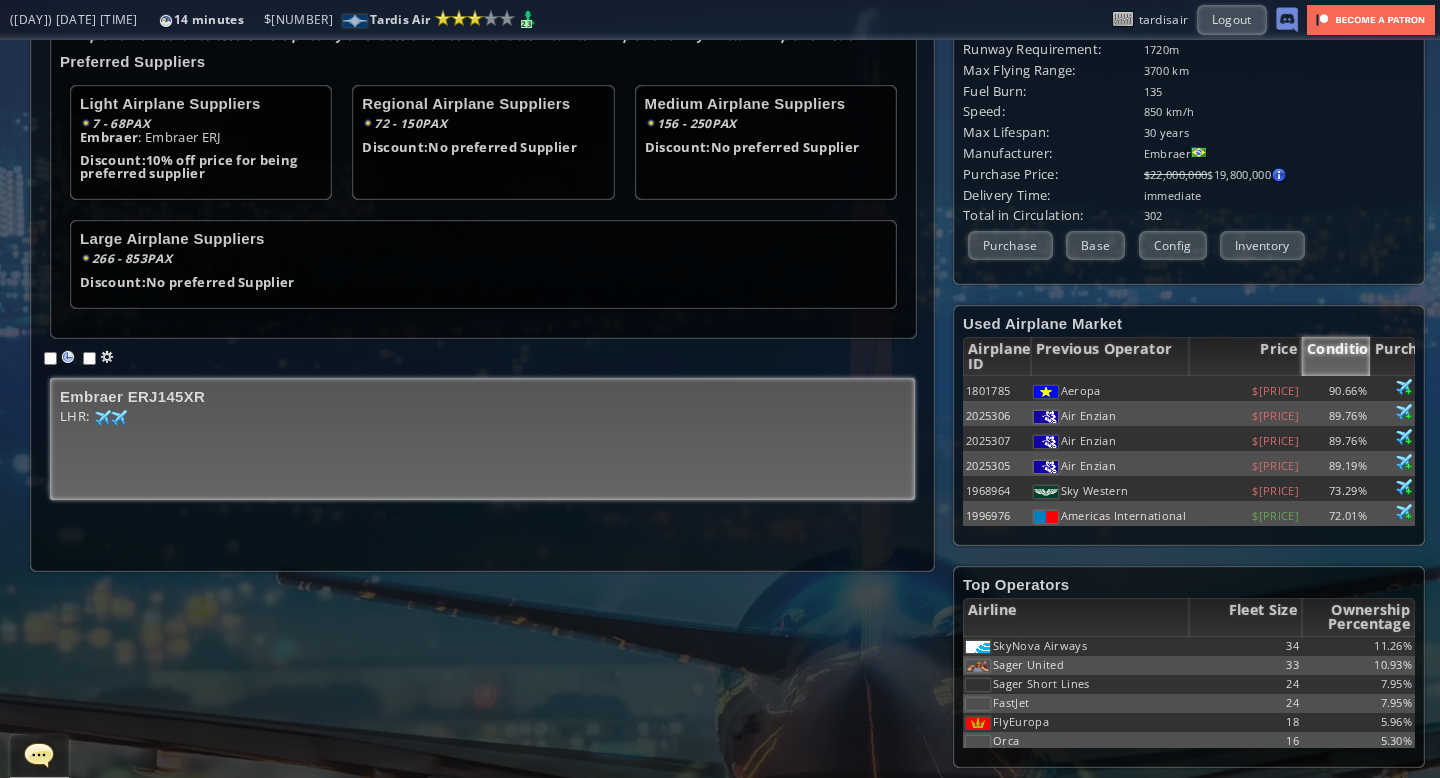 scroll, scrollTop: 0, scrollLeft: 0, axis: both 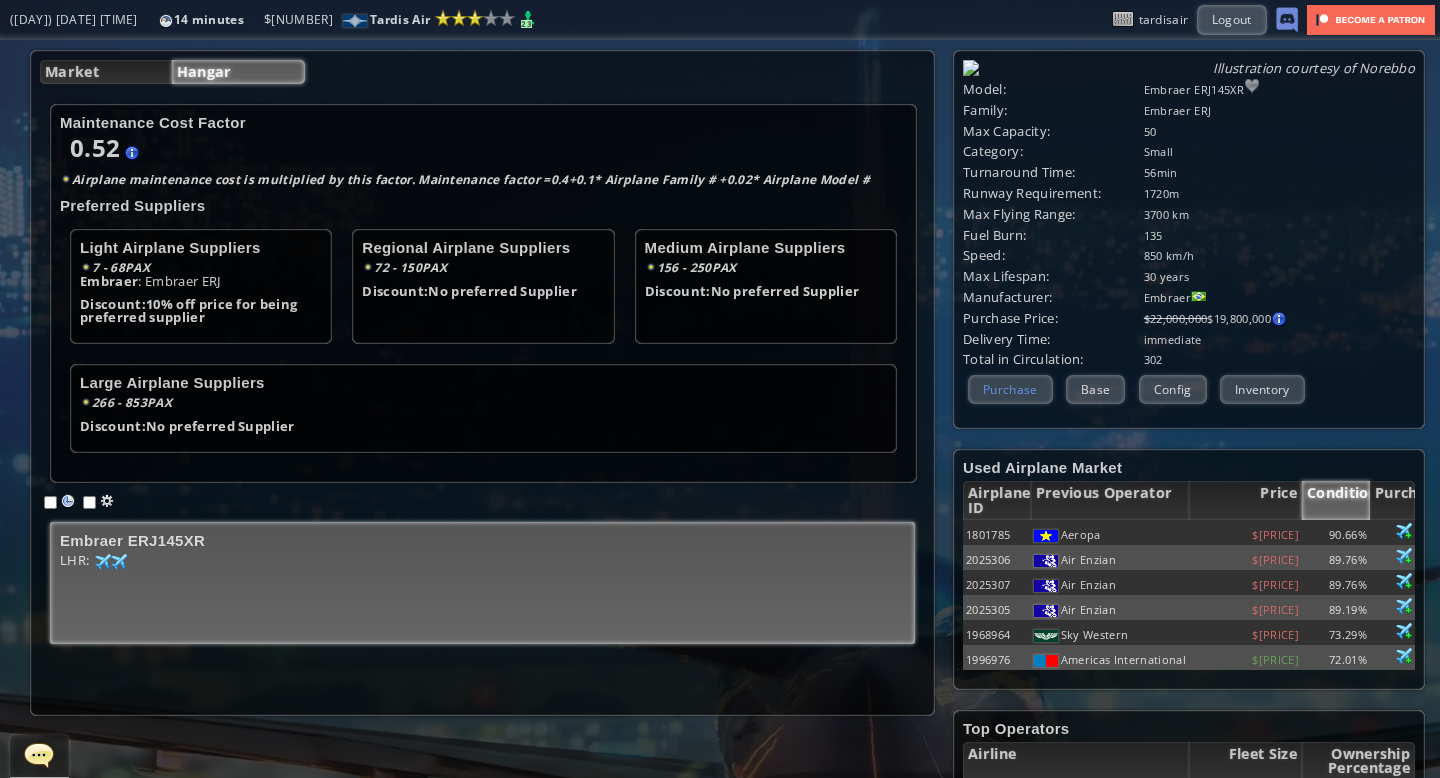 click on "Purchase" at bounding box center (1010, 389) 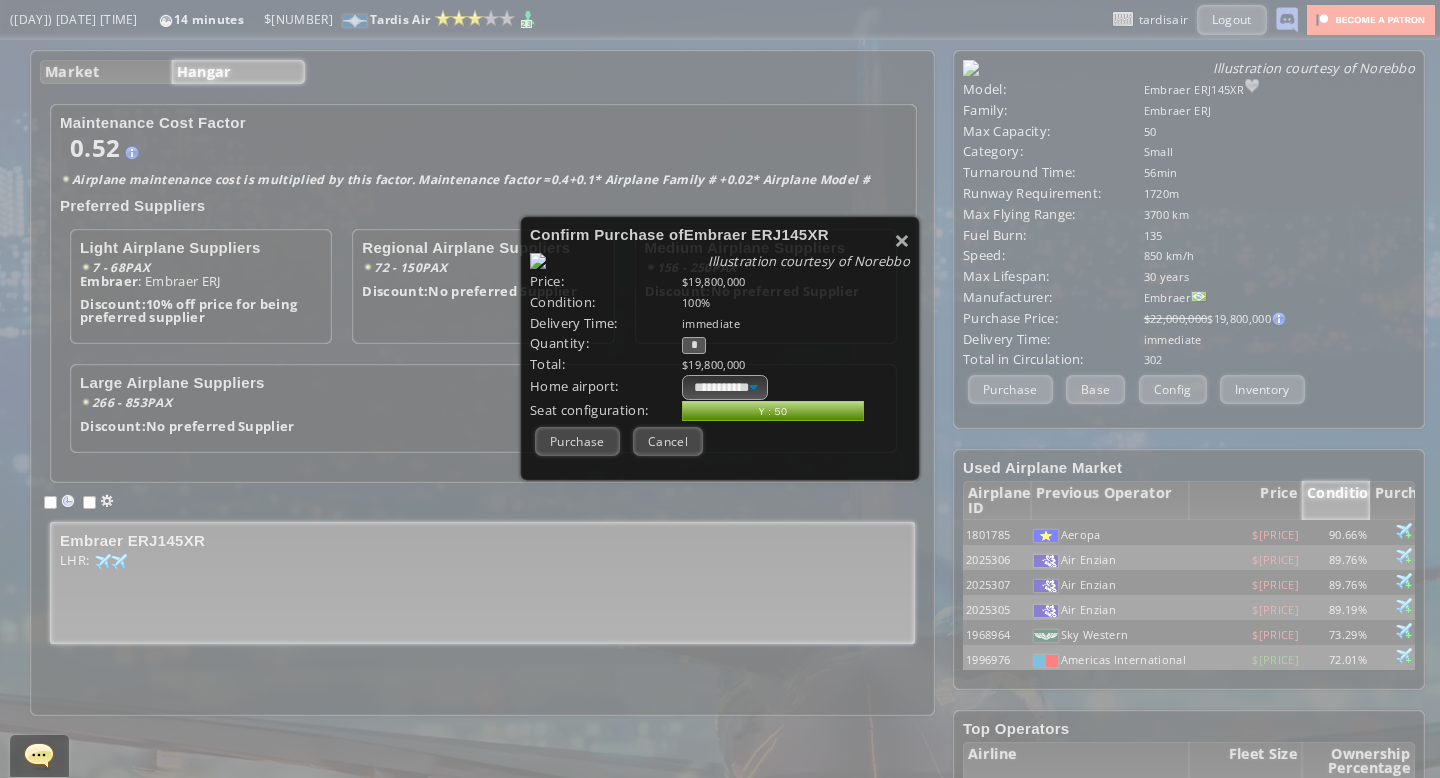 click on "×
Confirm Purchase of  Embraer ERJ145XR
Illustration courtesy of Norebbo
Price:
$[PRICE]
Condition:
[PERCENTAGE]
Delivery Time:
immediate
Quantity:
*
Total:
$[PRICE]
Home airport:
[AIRPORT]
Seat configuration:
abcdefhiklmnopqrstuvwxyz Loading chart. Please wait. abcdefhiklmnopqrstuvwxyz Y : [NUMBER]
Purchase
Cancel" at bounding box center (720, 348) 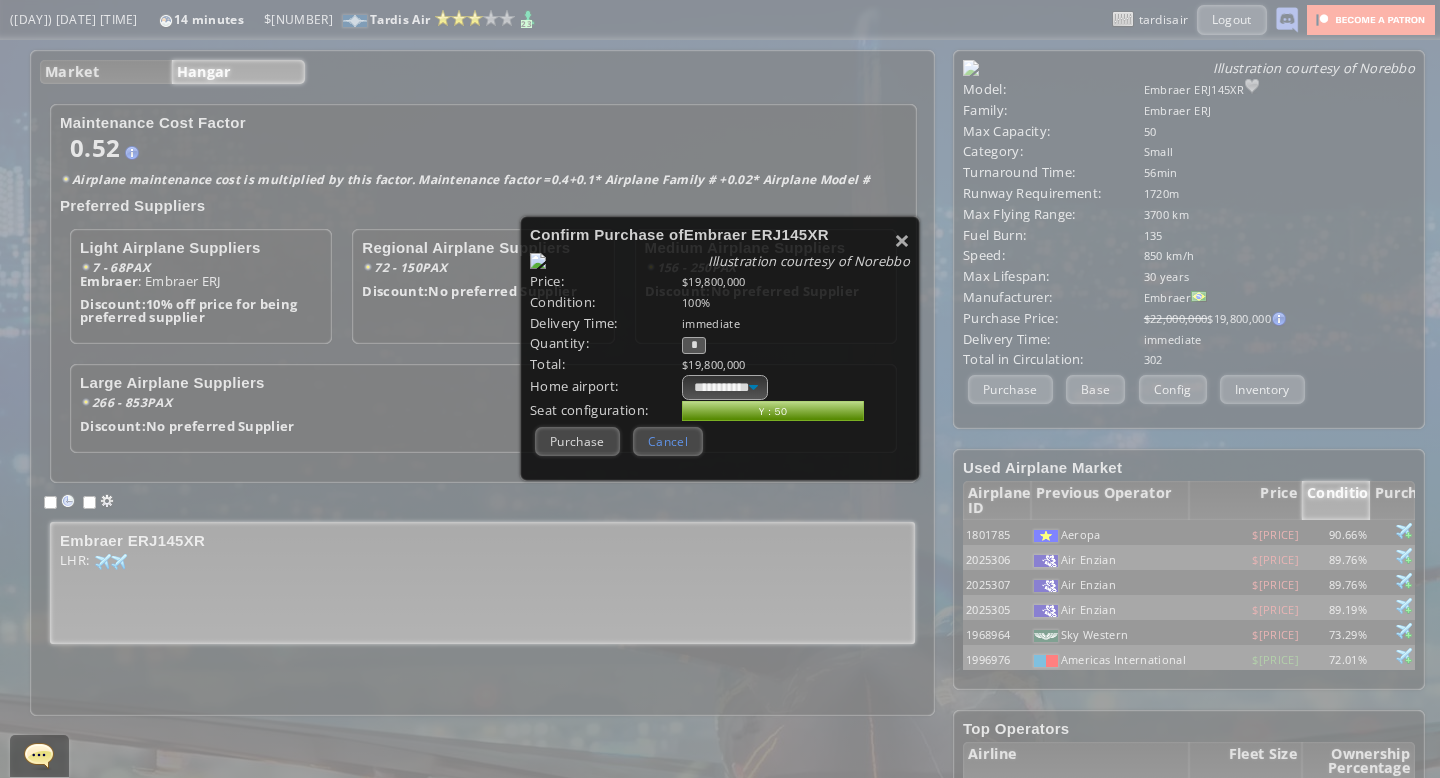 click on "Cancel" at bounding box center [668, 441] 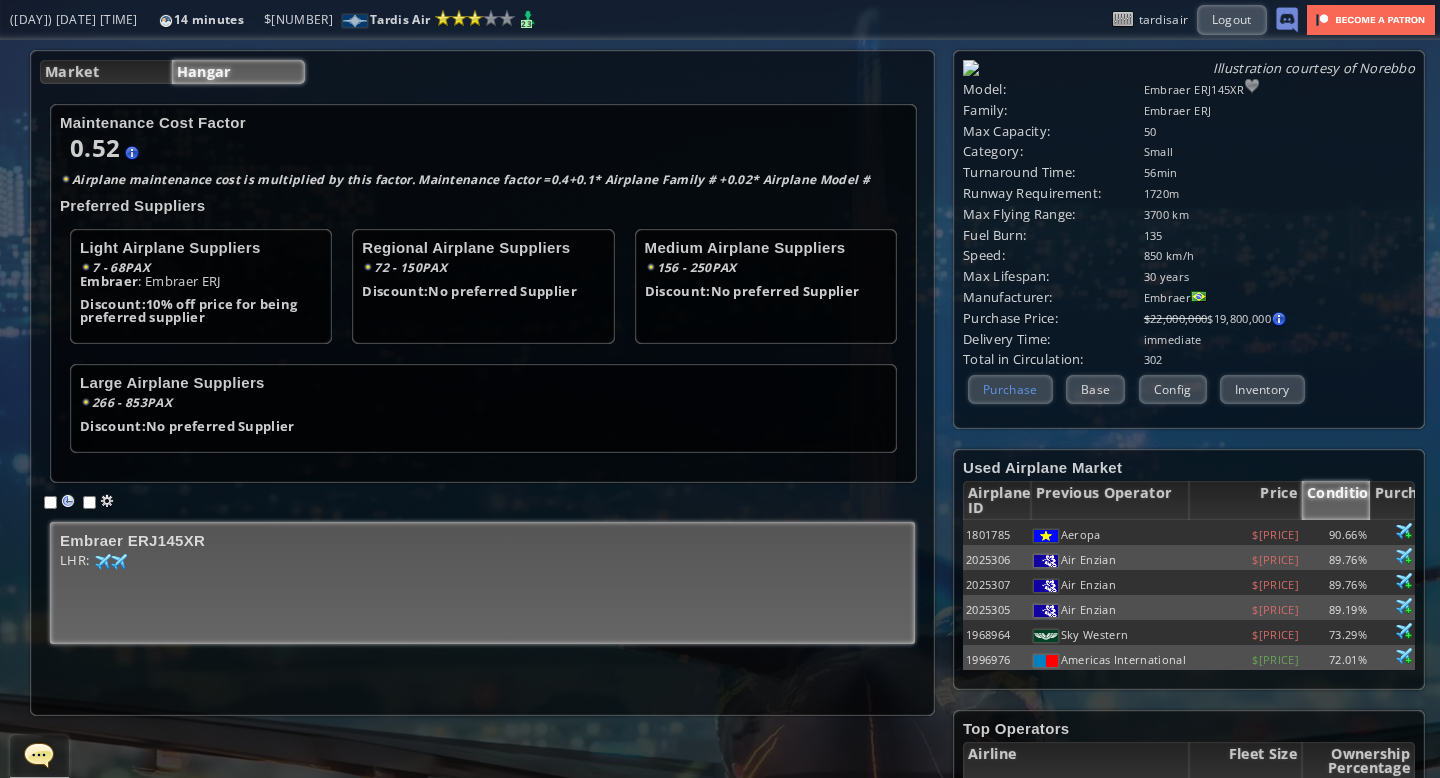 click on "Purchase" at bounding box center [1010, 389] 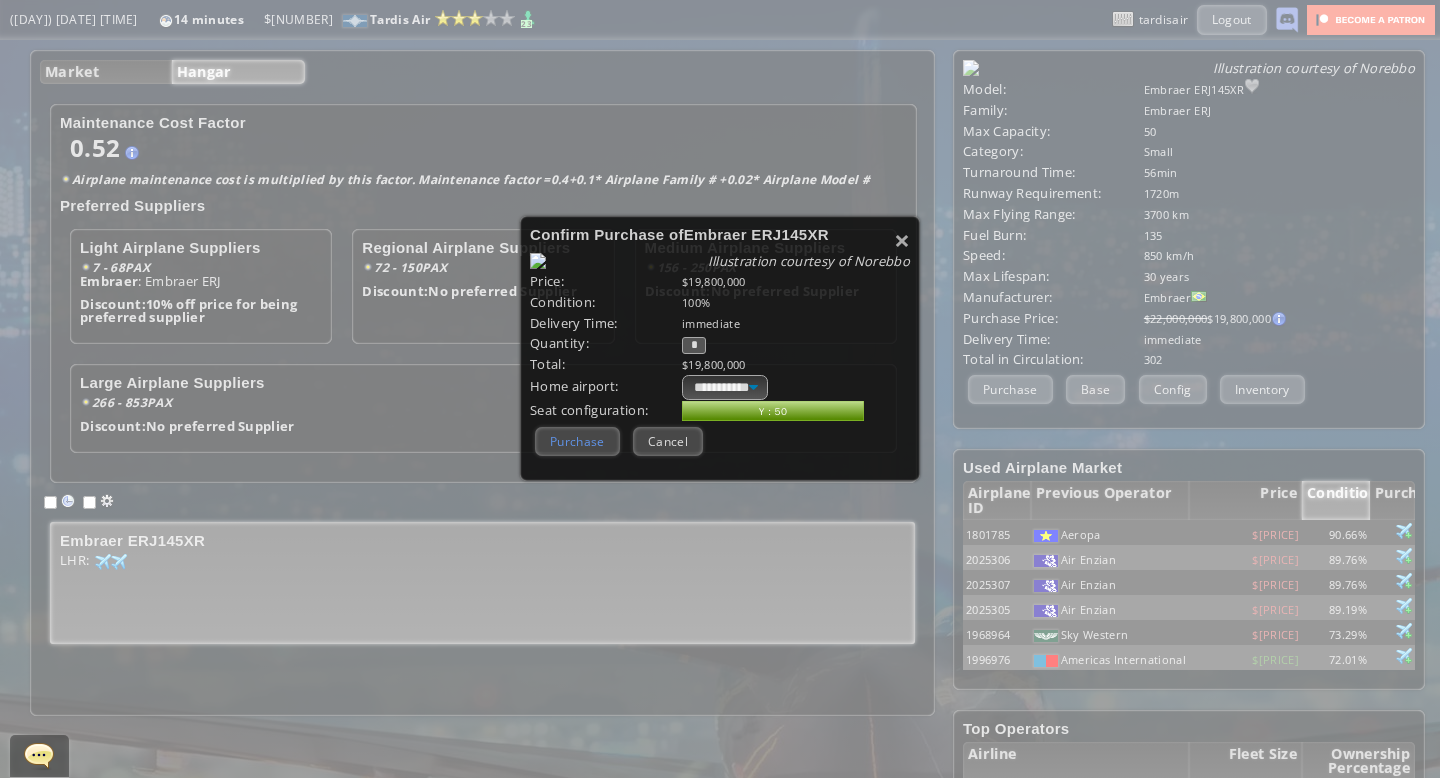 click on "Purchase" at bounding box center [577, 441] 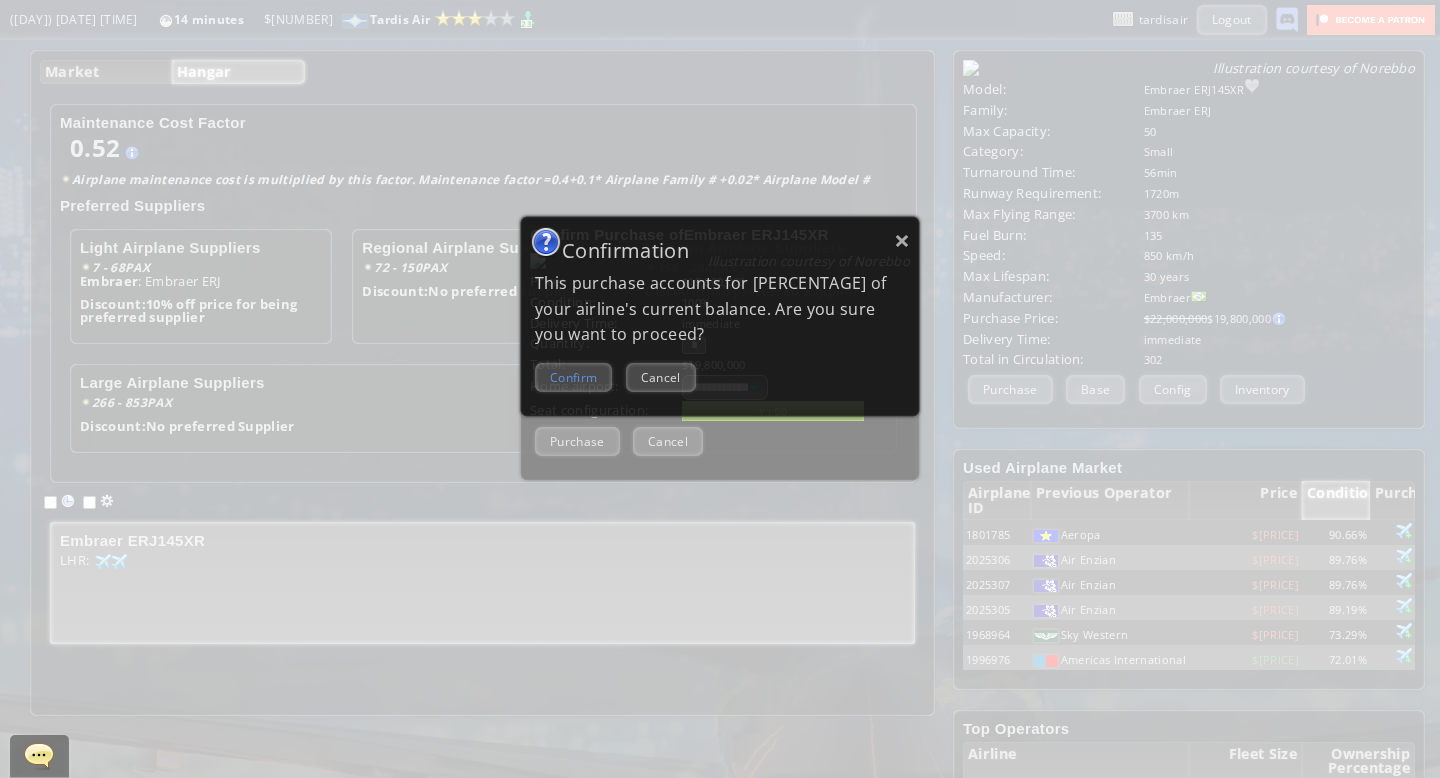 click on "Confirm" at bounding box center [573, 377] 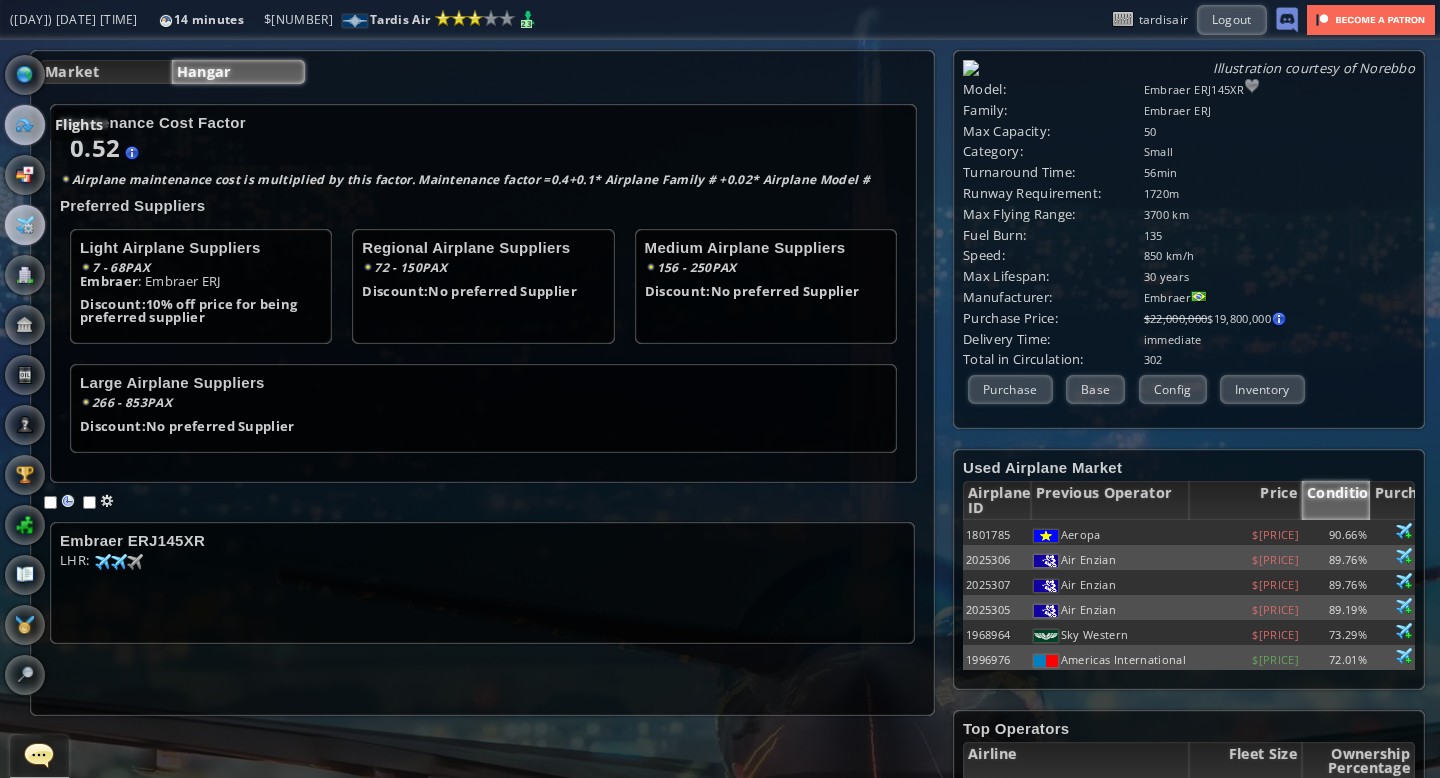 click at bounding box center (25, 125) 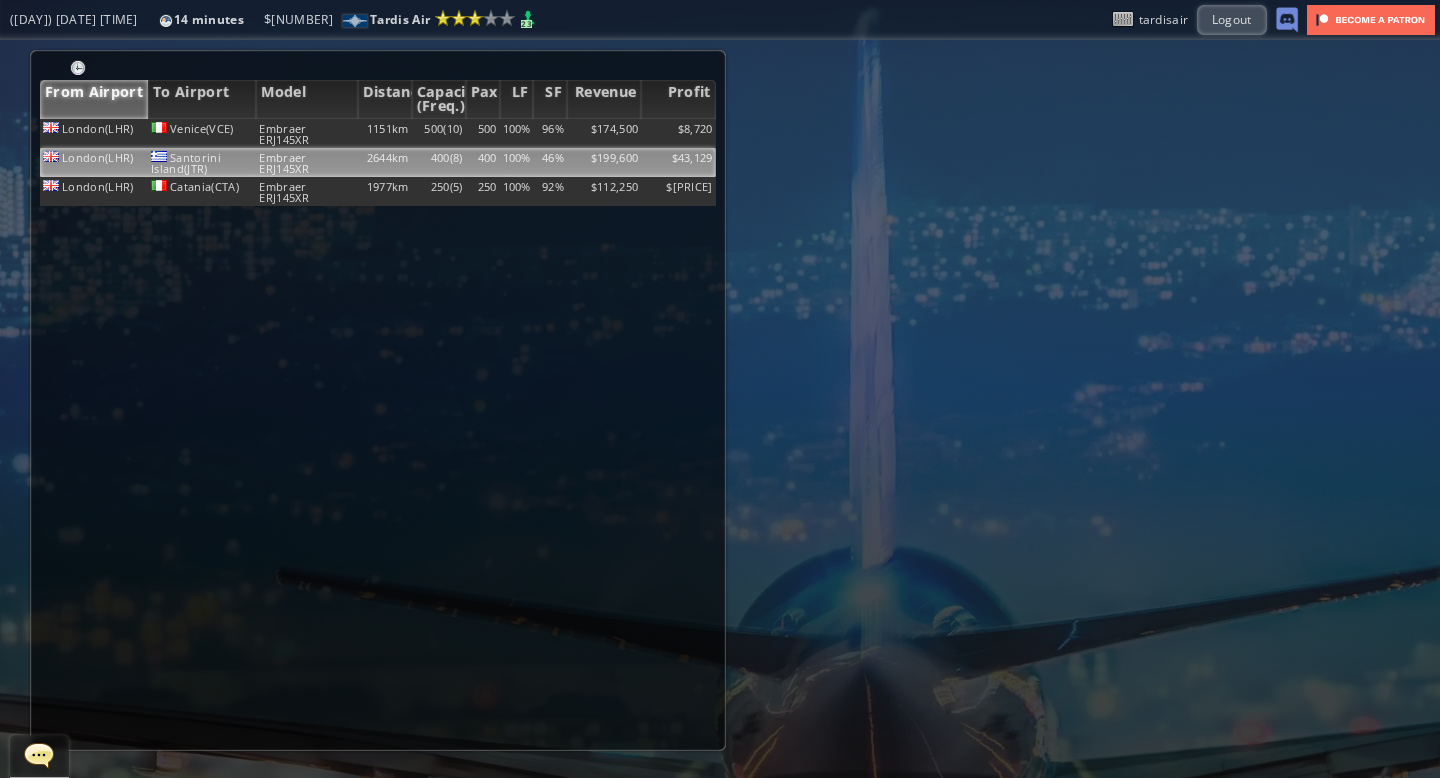 click on "46%" at bounding box center (550, 133) 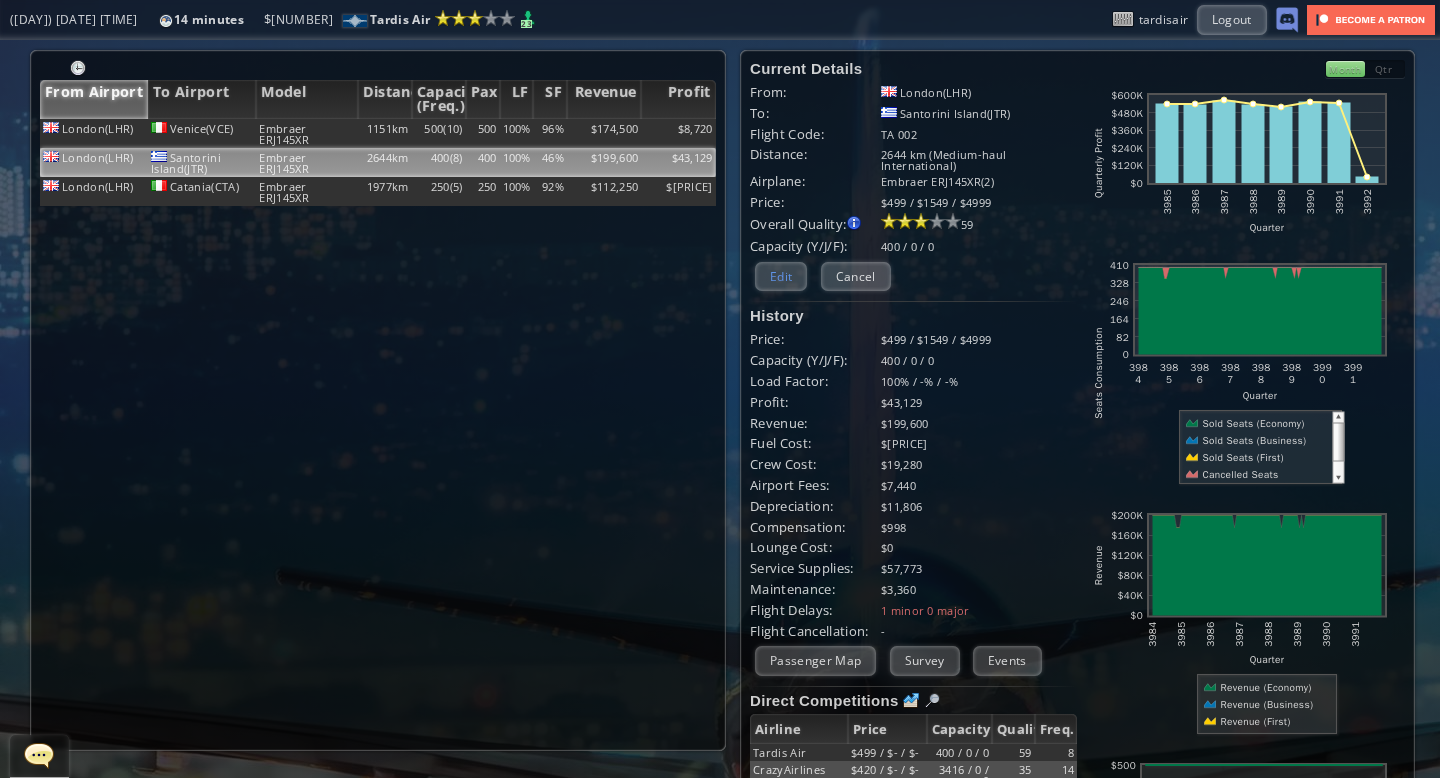 click on "Edit" at bounding box center [781, 276] 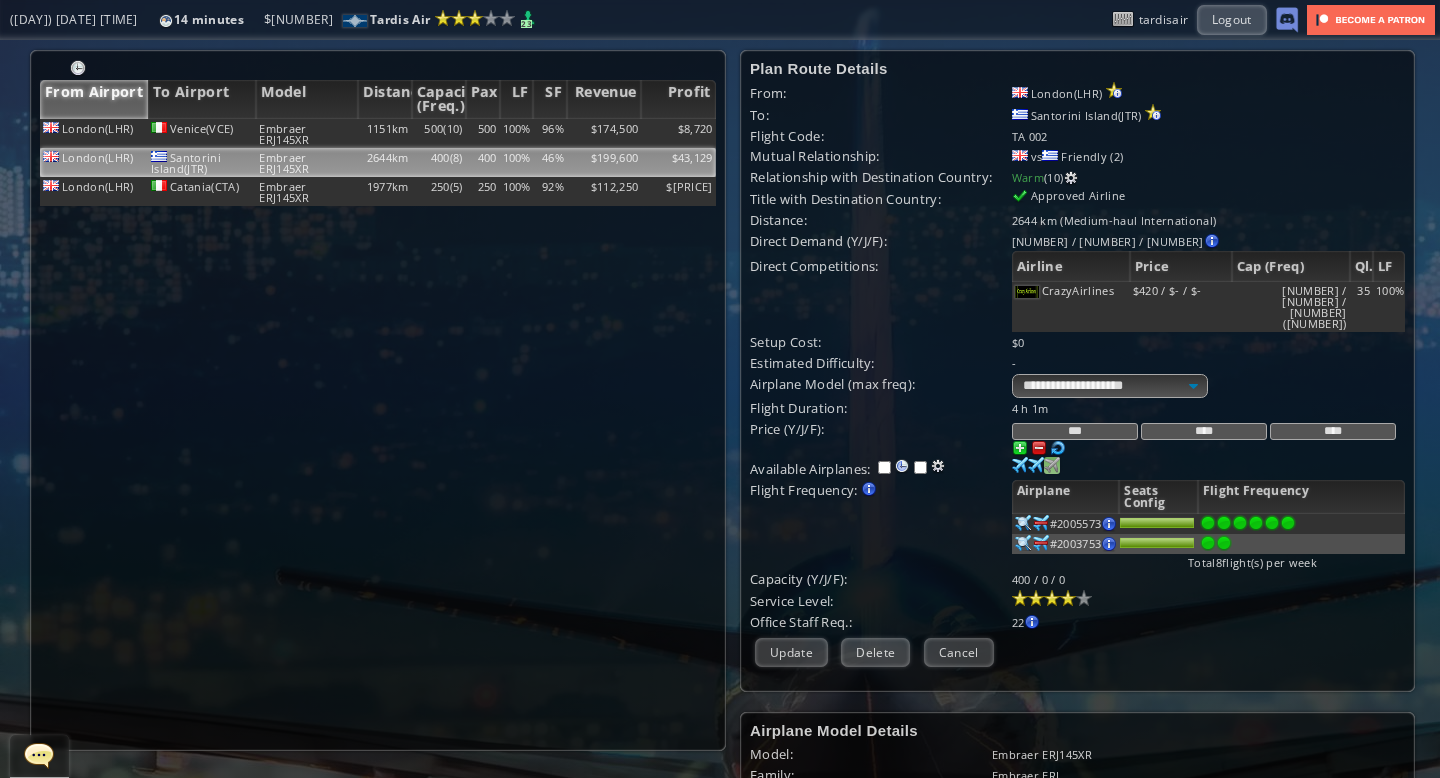 click at bounding box center [1020, 465] 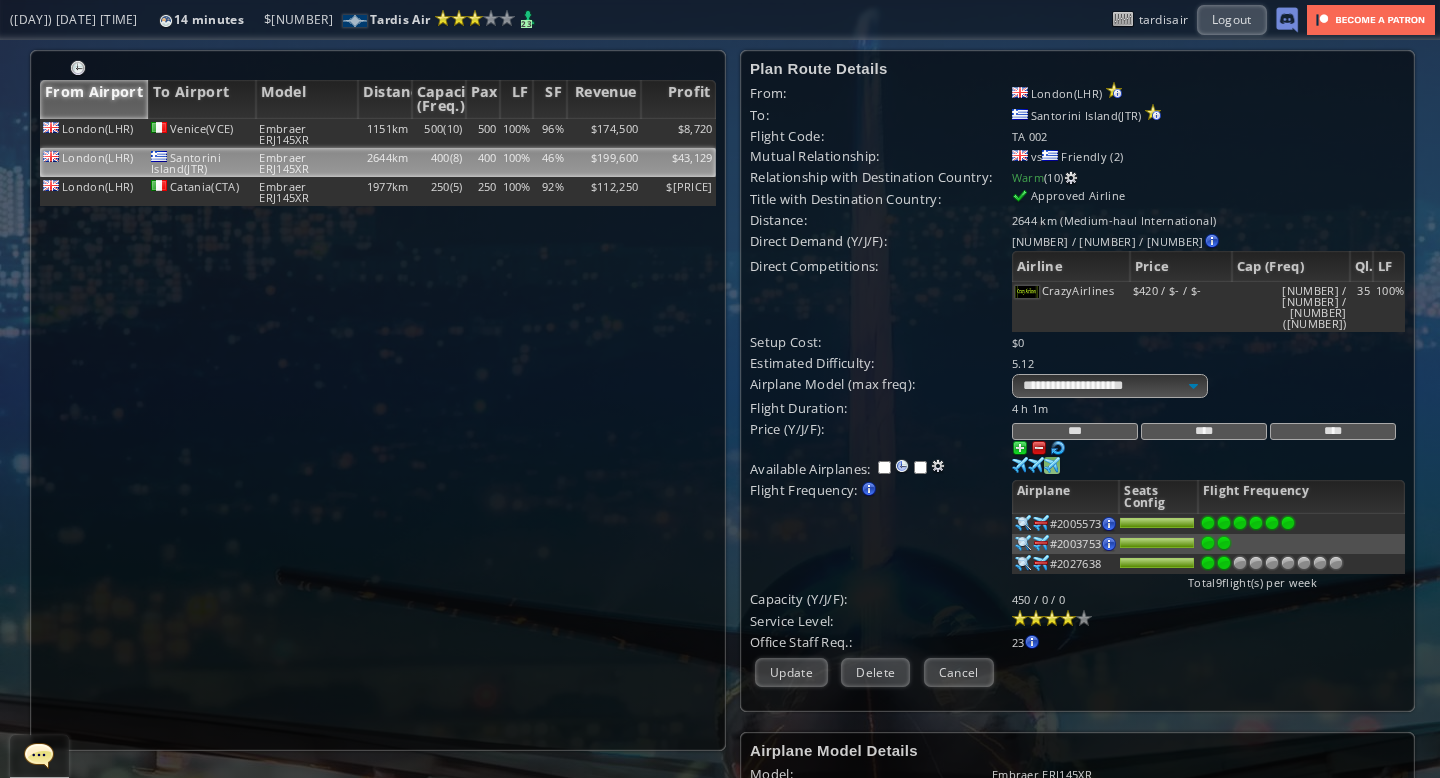 click at bounding box center [1224, 523] 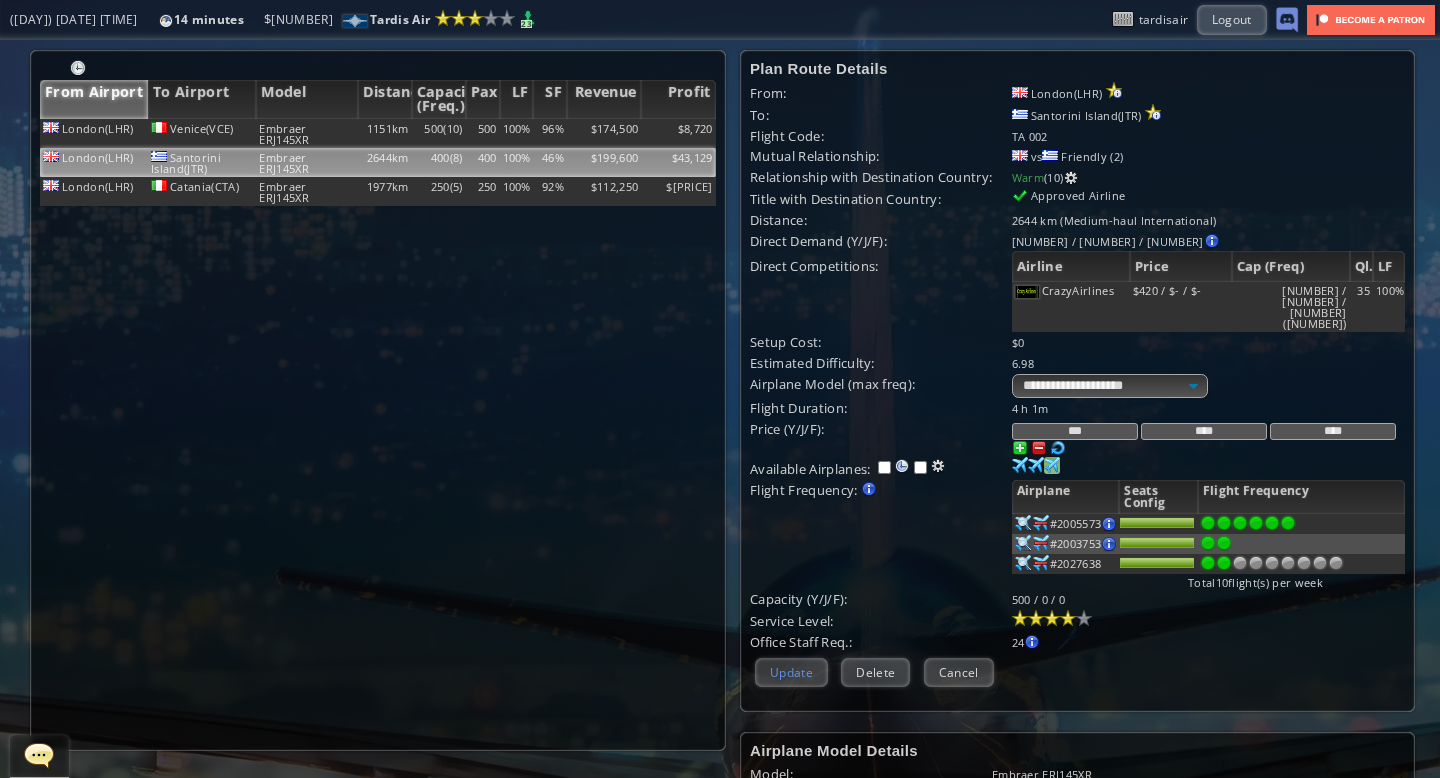 click on "Update" at bounding box center (791, 672) 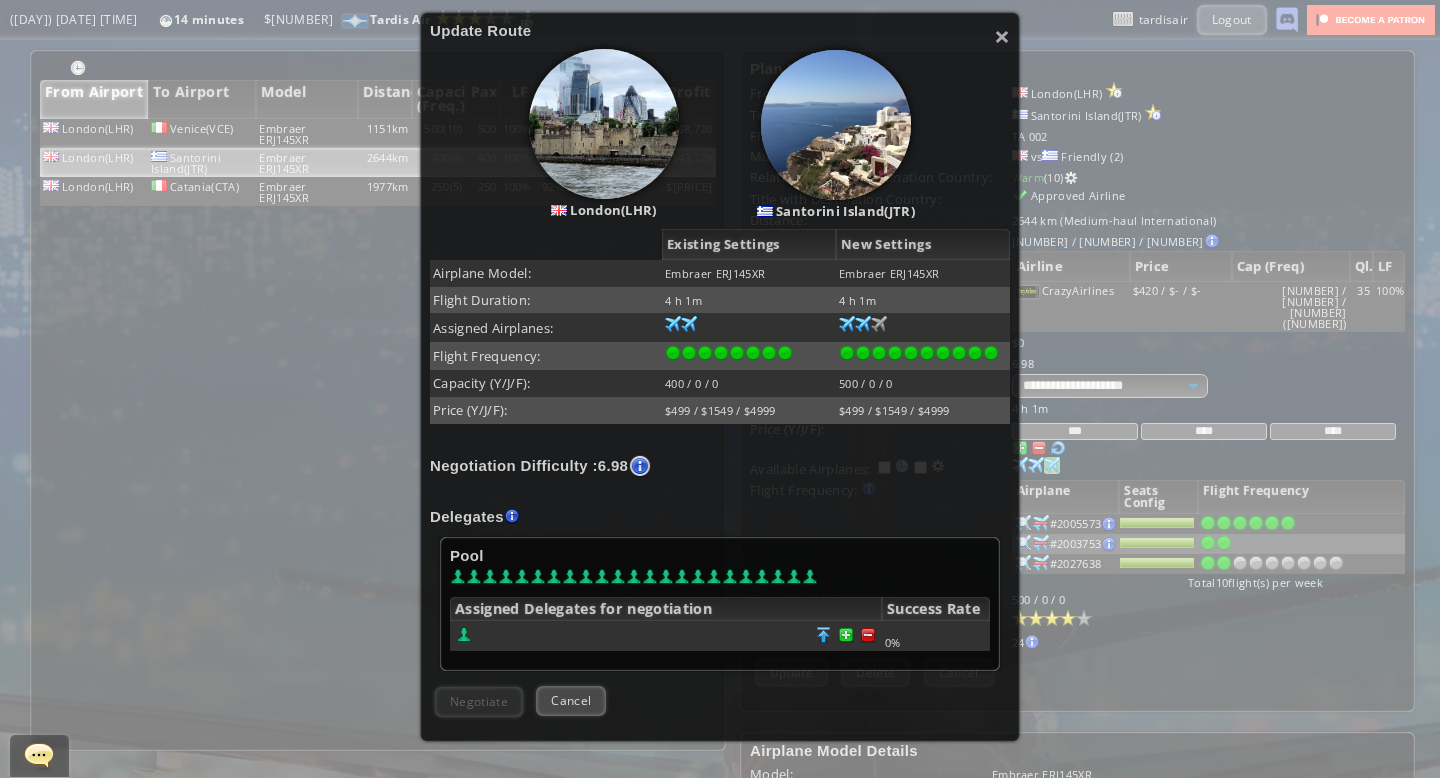 scroll, scrollTop: 206, scrollLeft: 0, axis: vertical 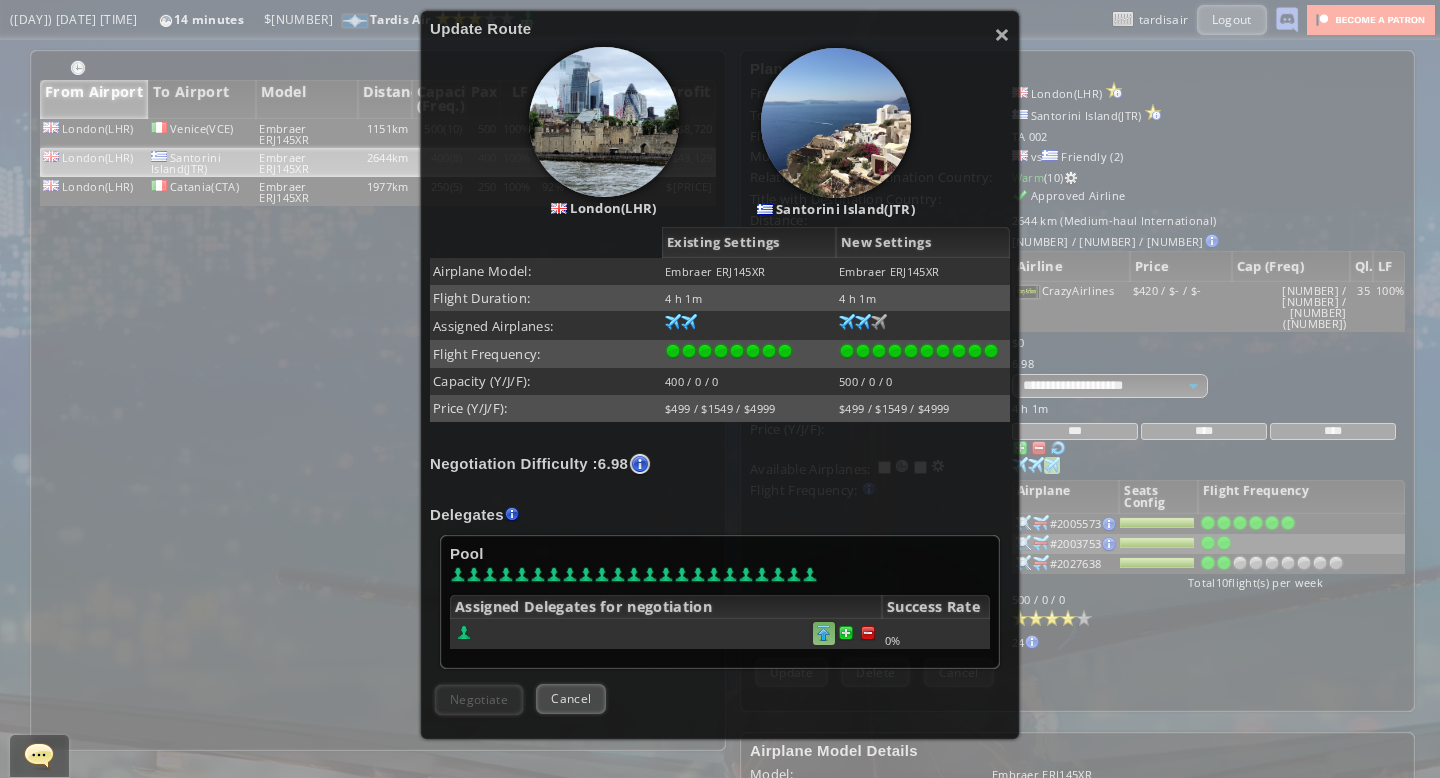 click at bounding box center [868, 633] 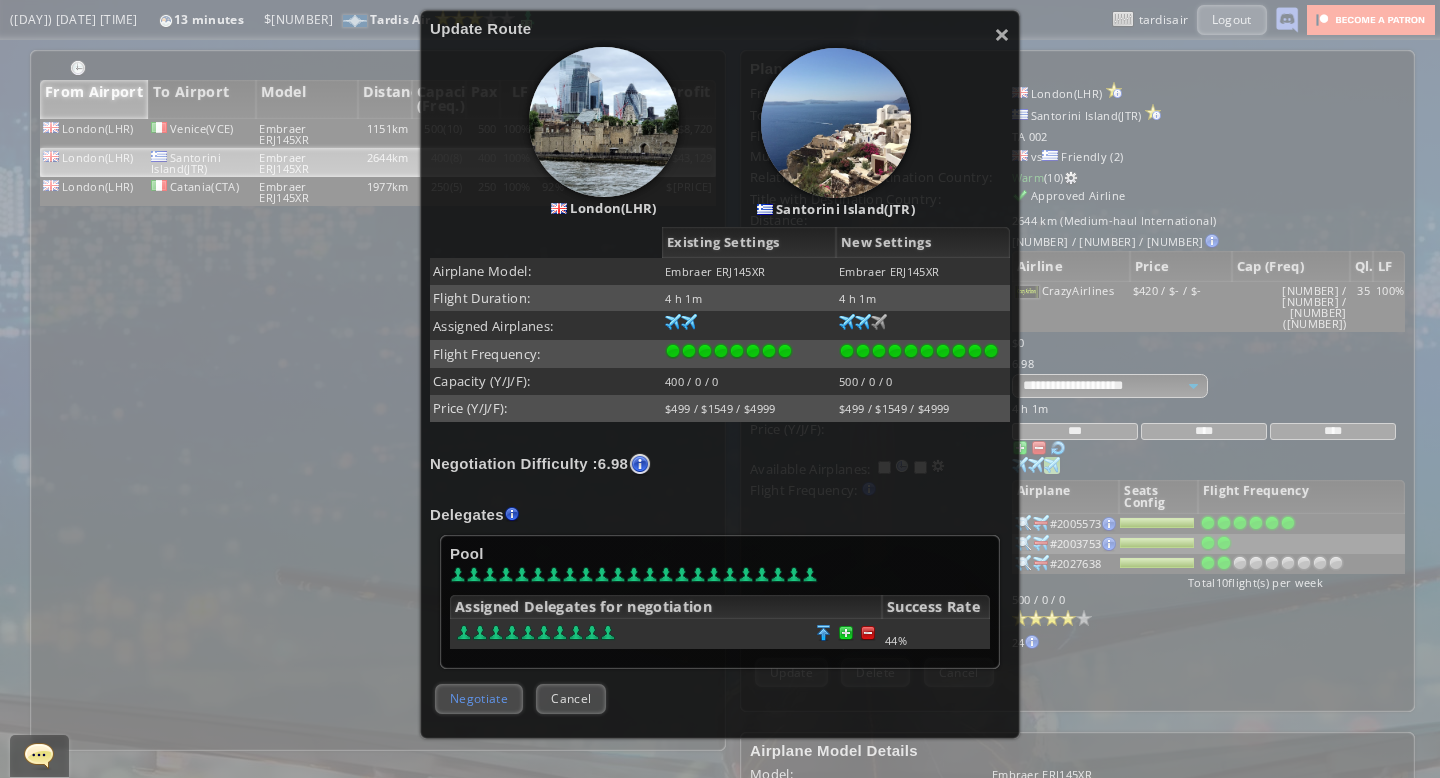 click on "Negotiate" at bounding box center [479, 698] 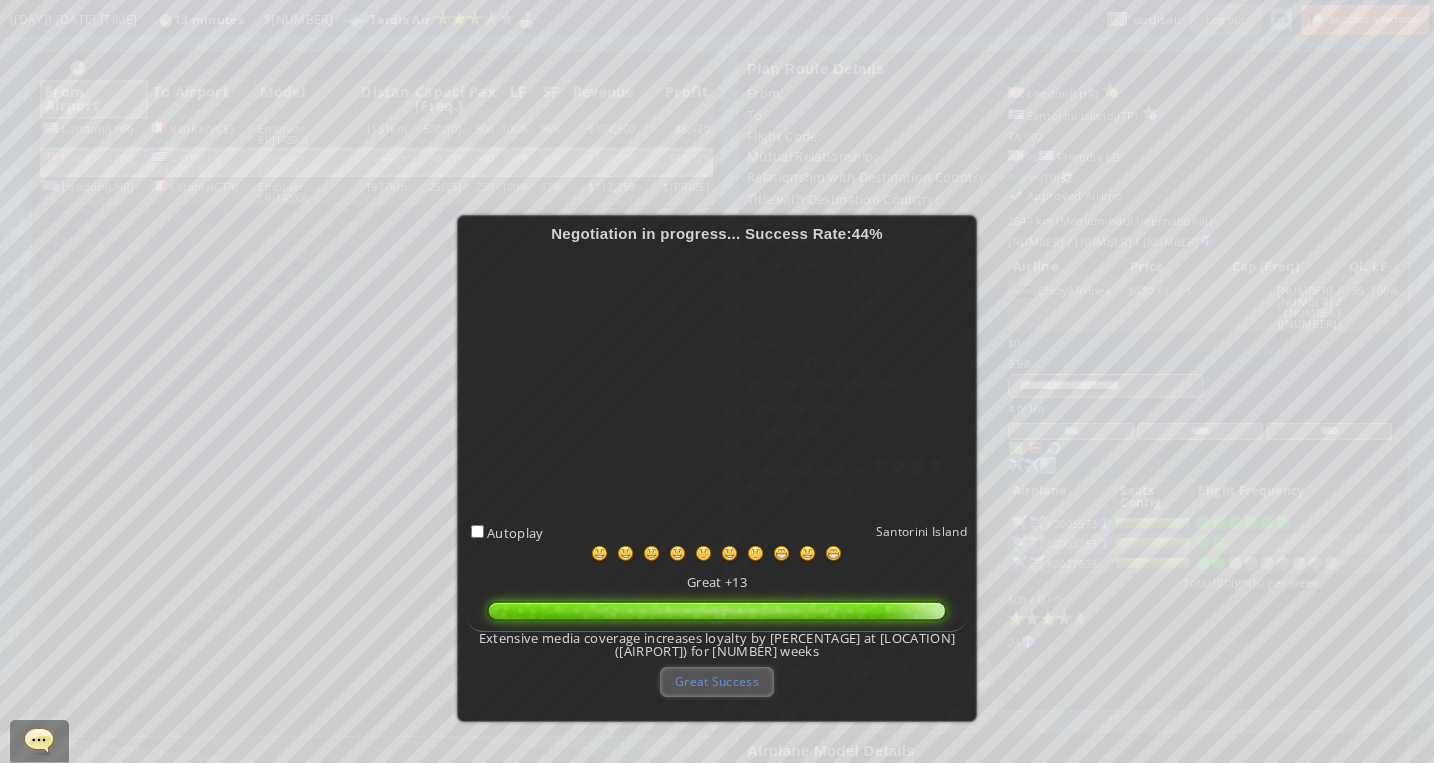 click on "Great Success" at bounding box center [717, 681] 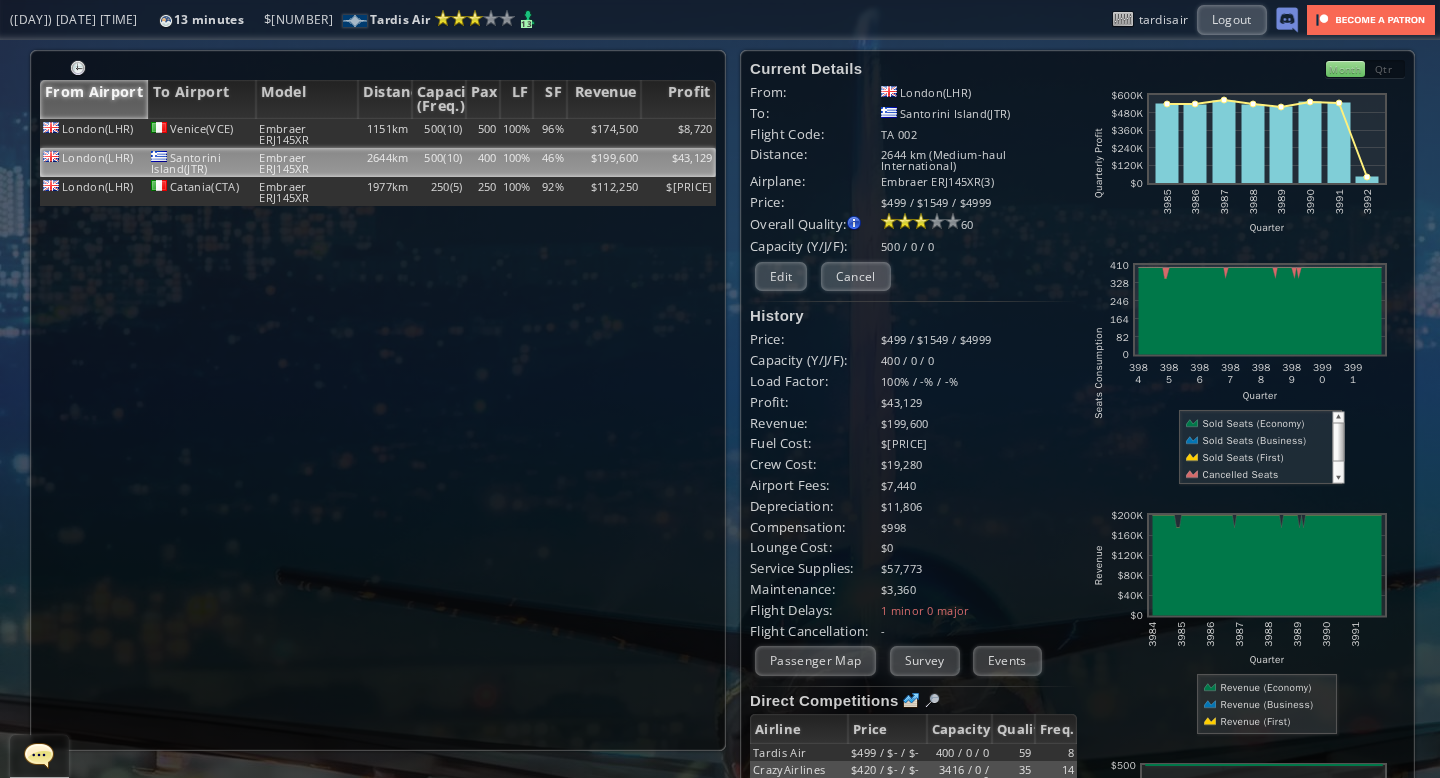 click on "Month" at bounding box center [1345, 69] 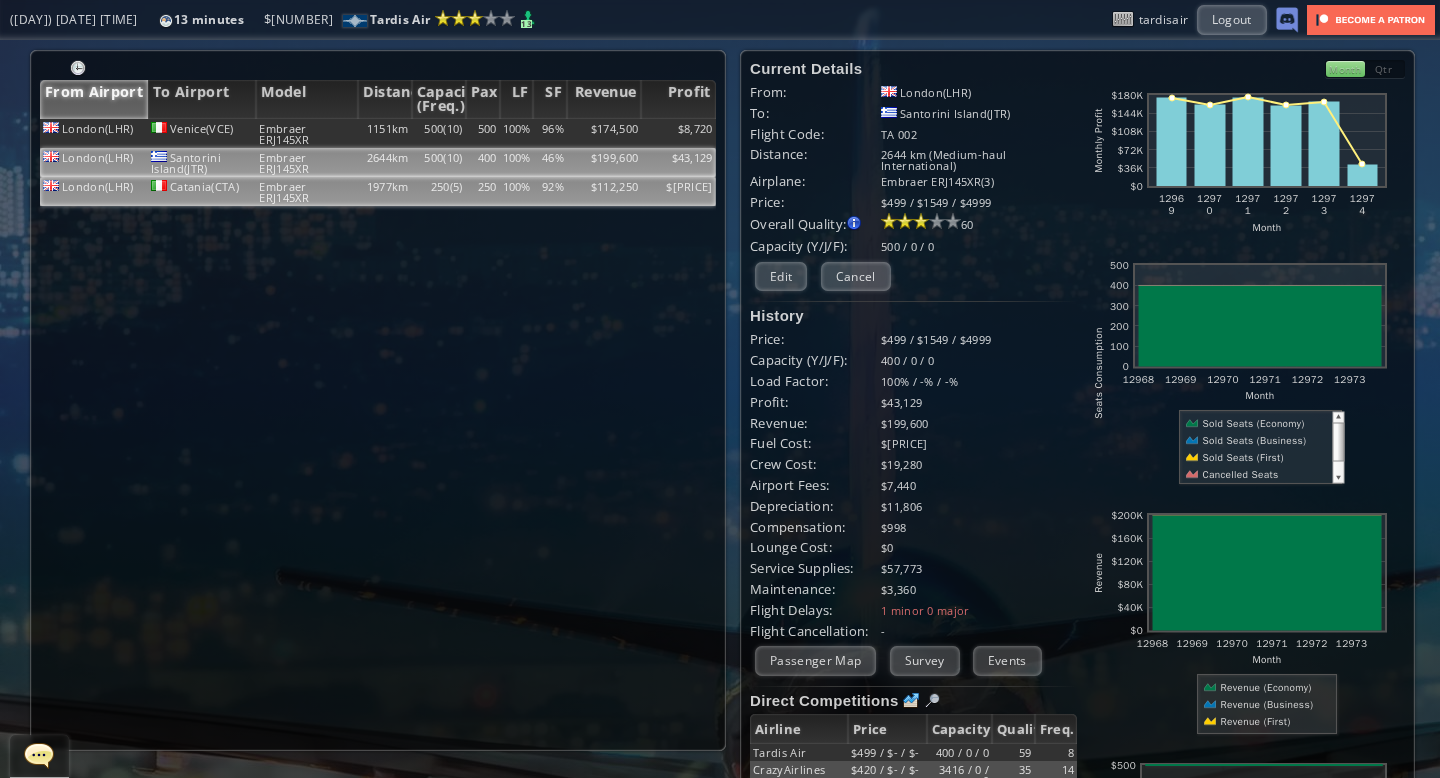 click on "250" at bounding box center (483, 133) 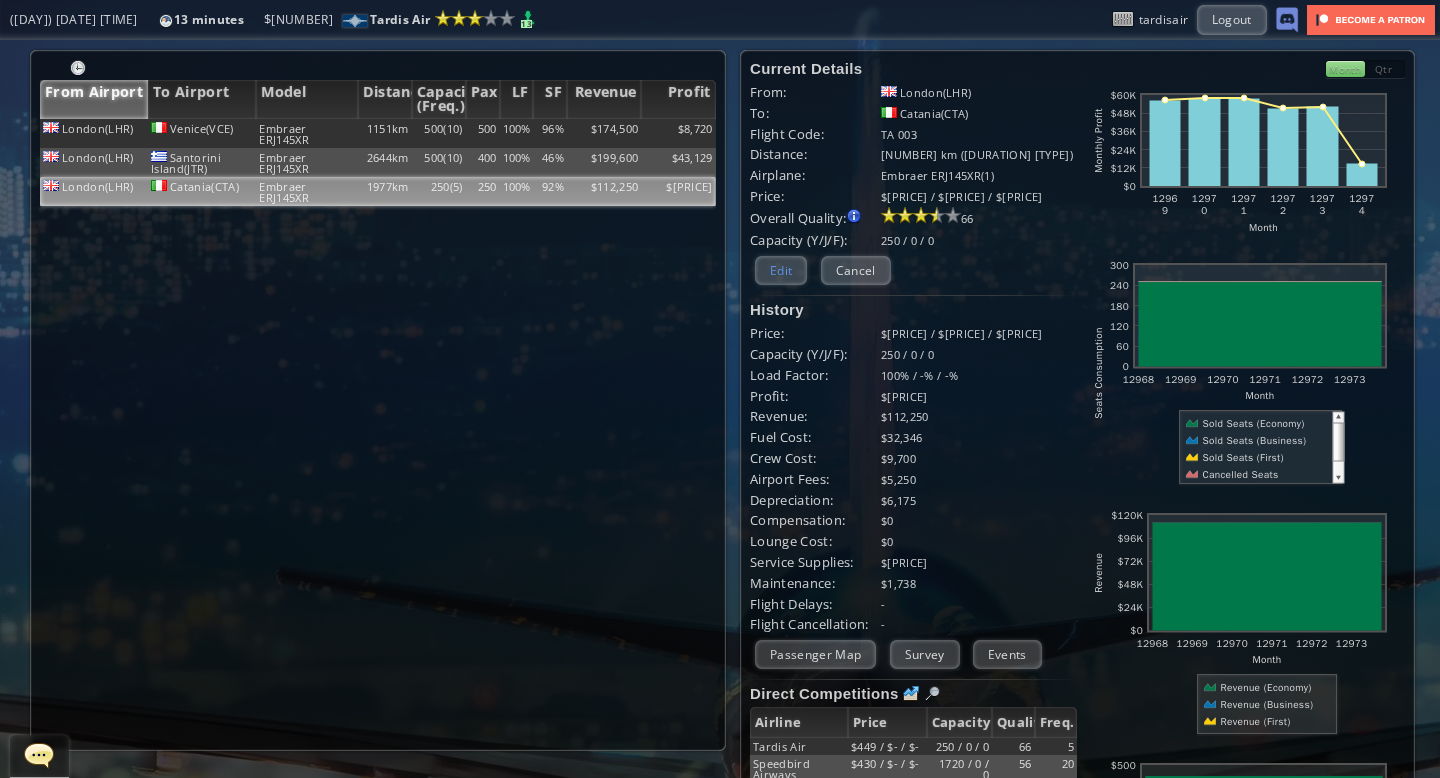 click on "Edit" at bounding box center [781, 270] 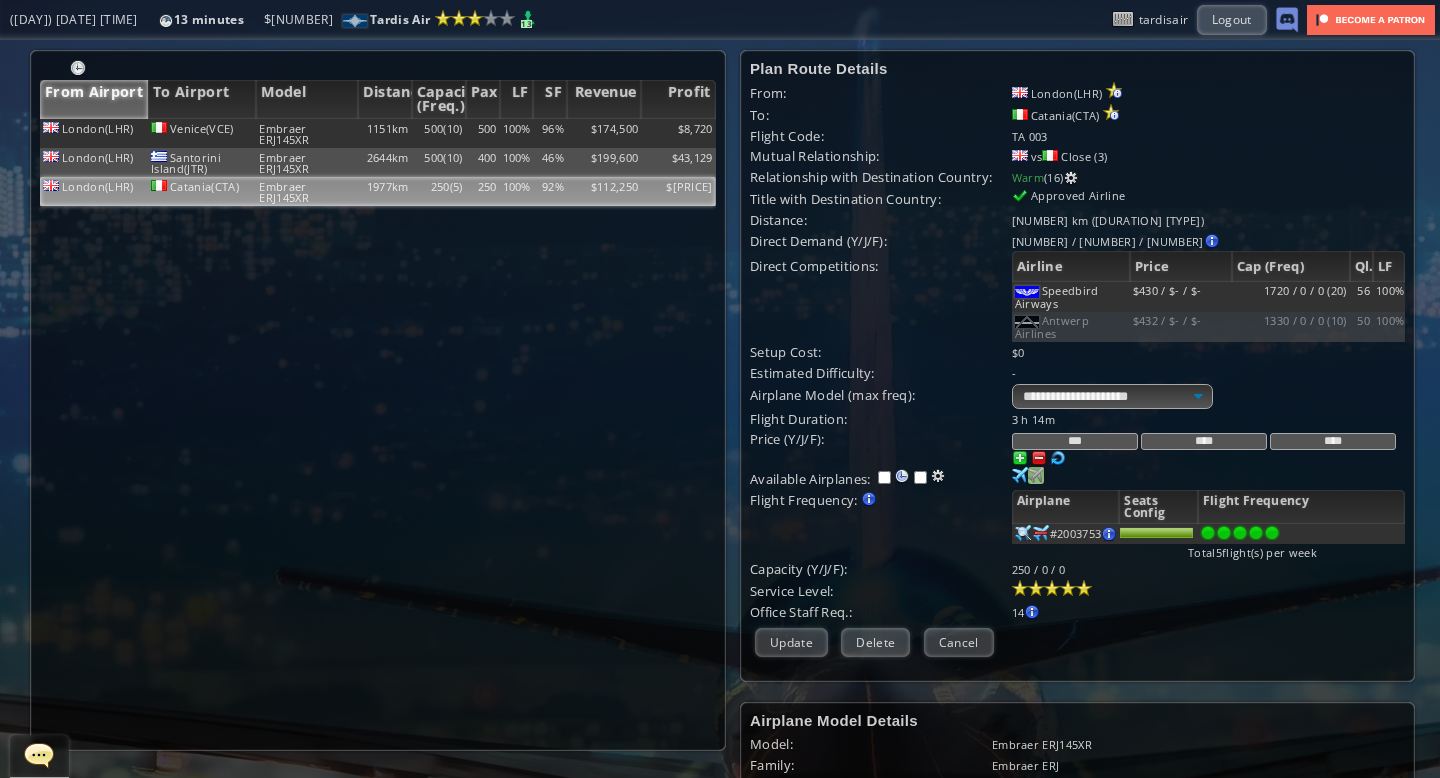 click at bounding box center (1020, 475) 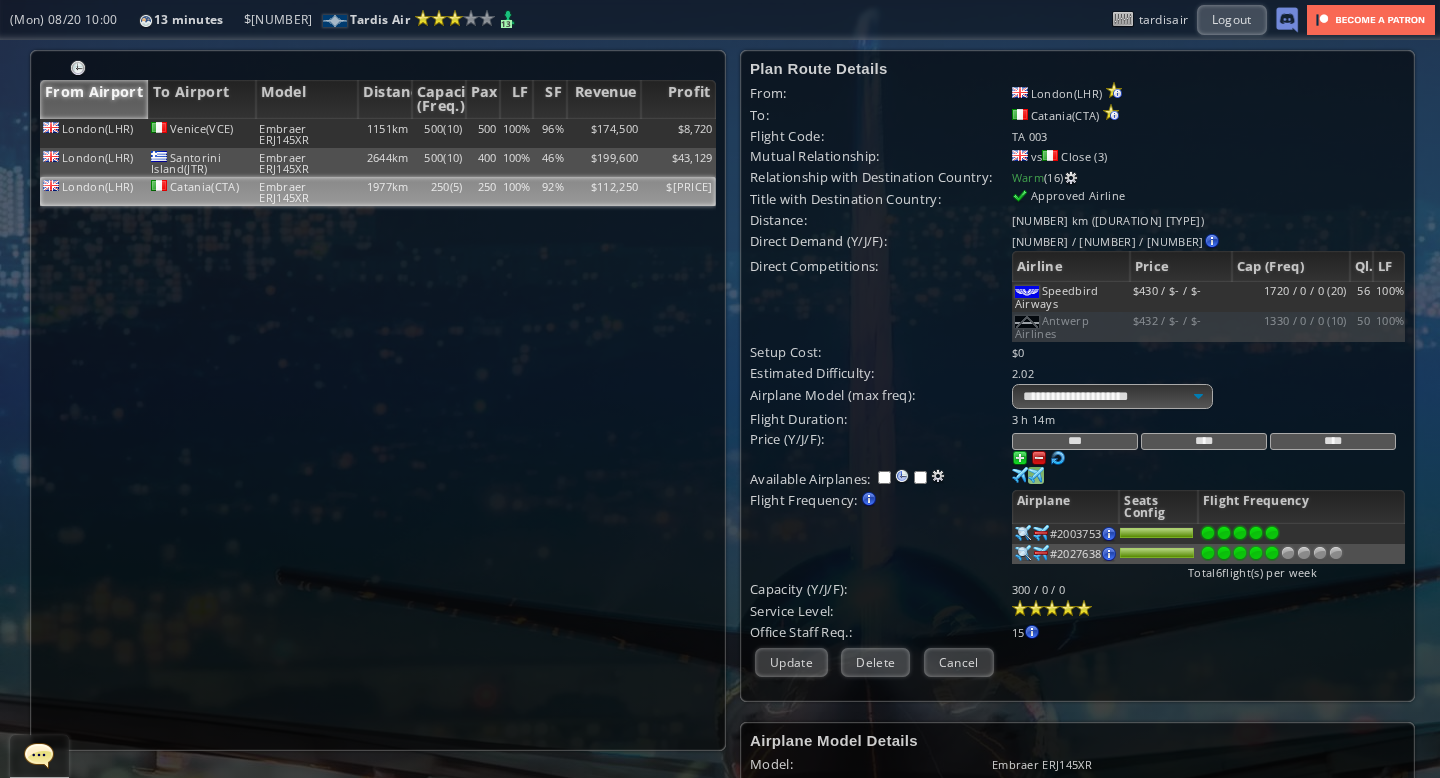 click at bounding box center (1272, 533) 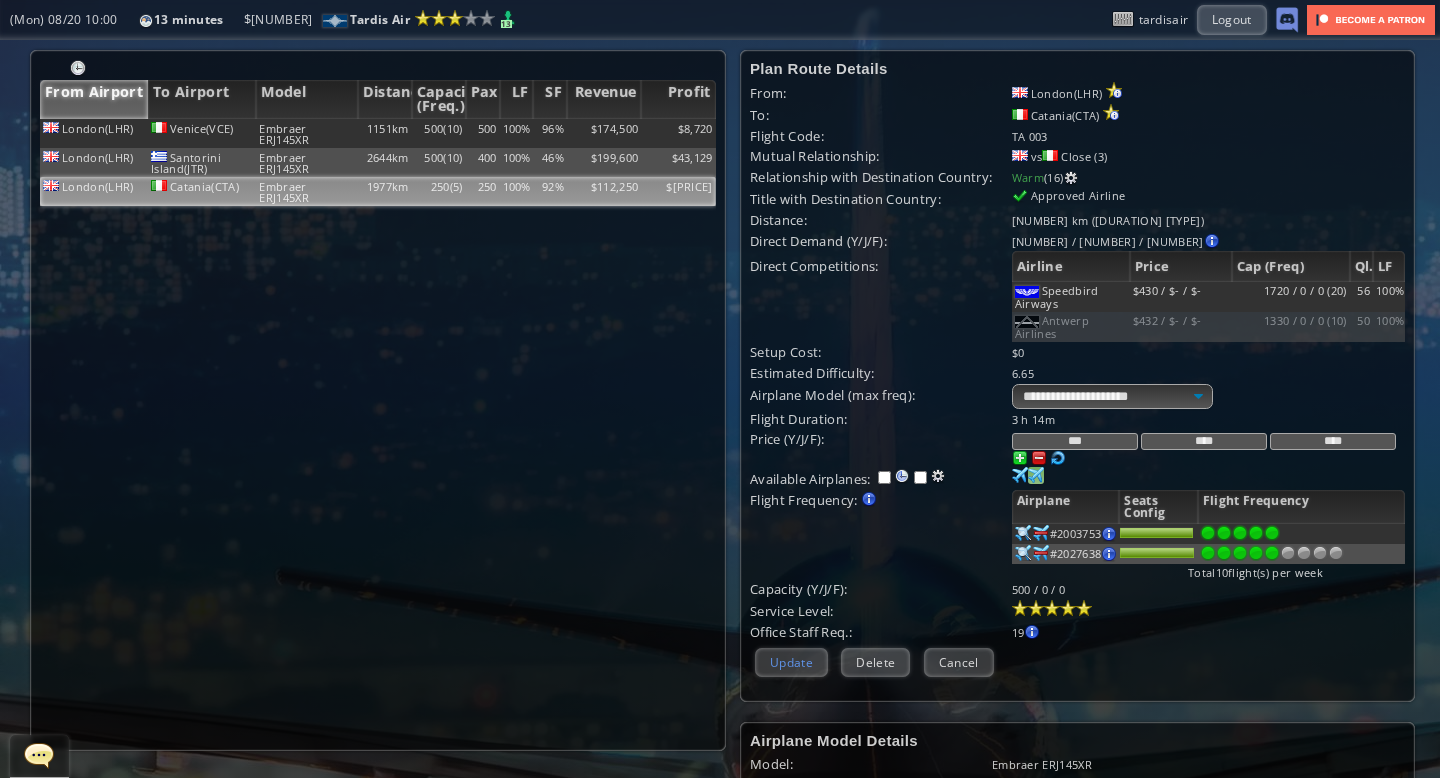 click on "Update" at bounding box center [791, 662] 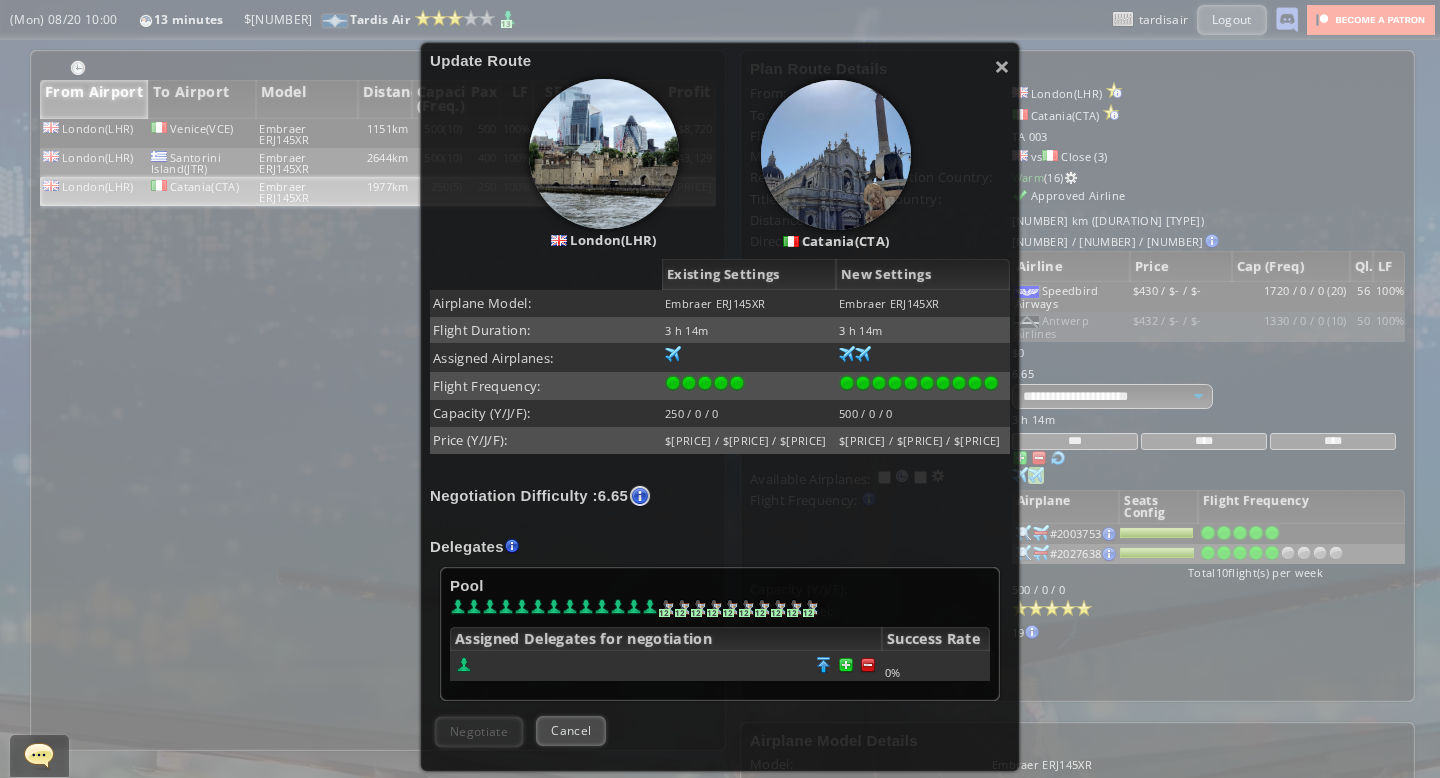 scroll, scrollTop: 198, scrollLeft: 0, axis: vertical 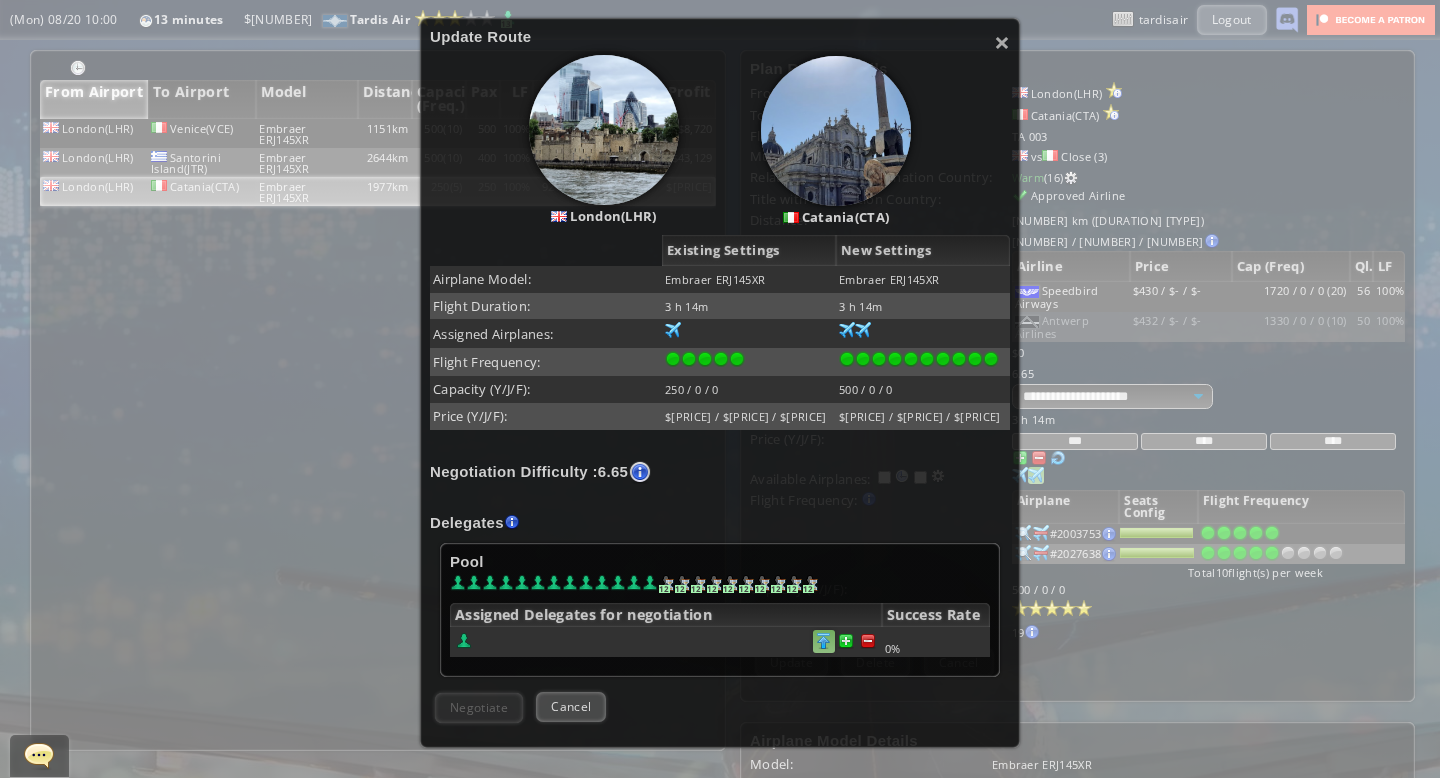 click at bounding box center (868, 641) 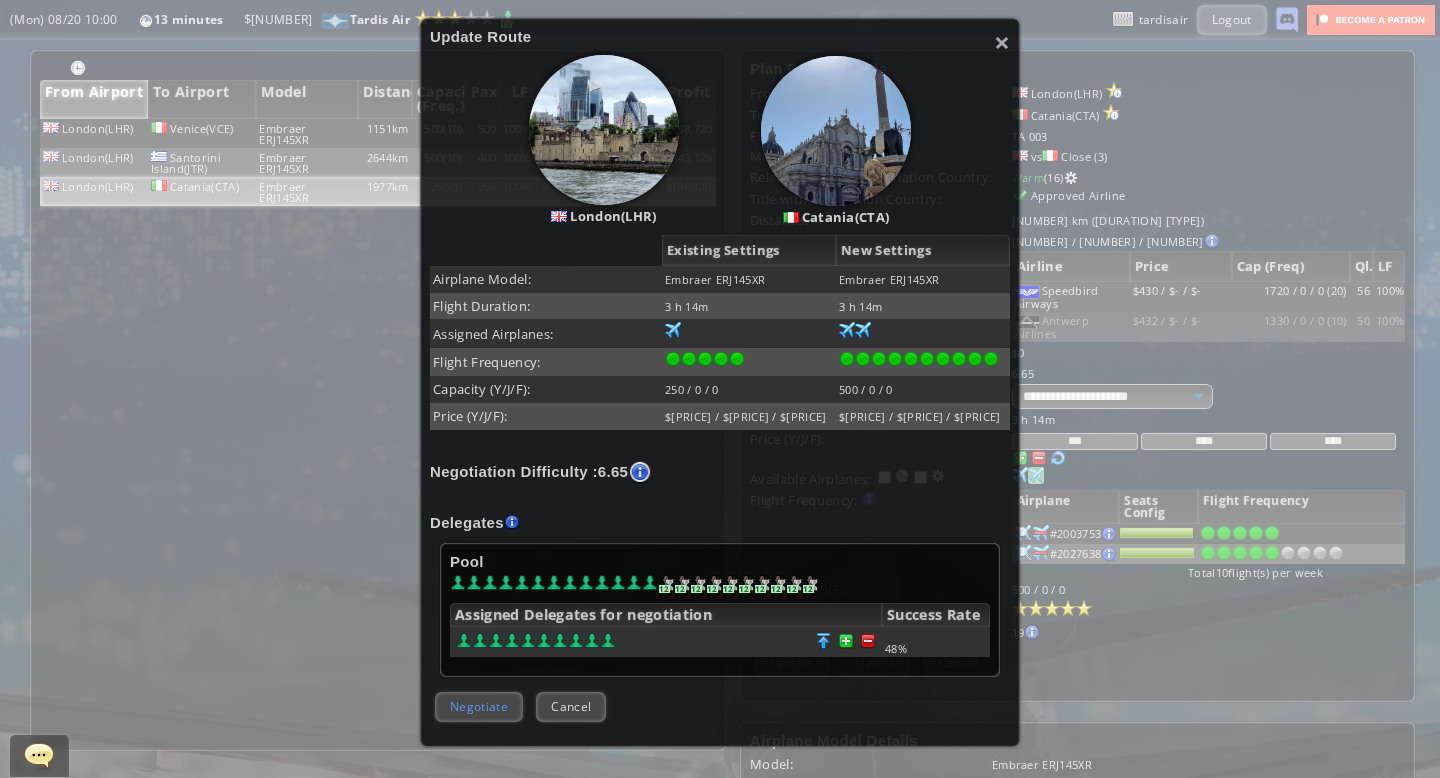 click on "Negotiate" at bounding box center [479, 706] 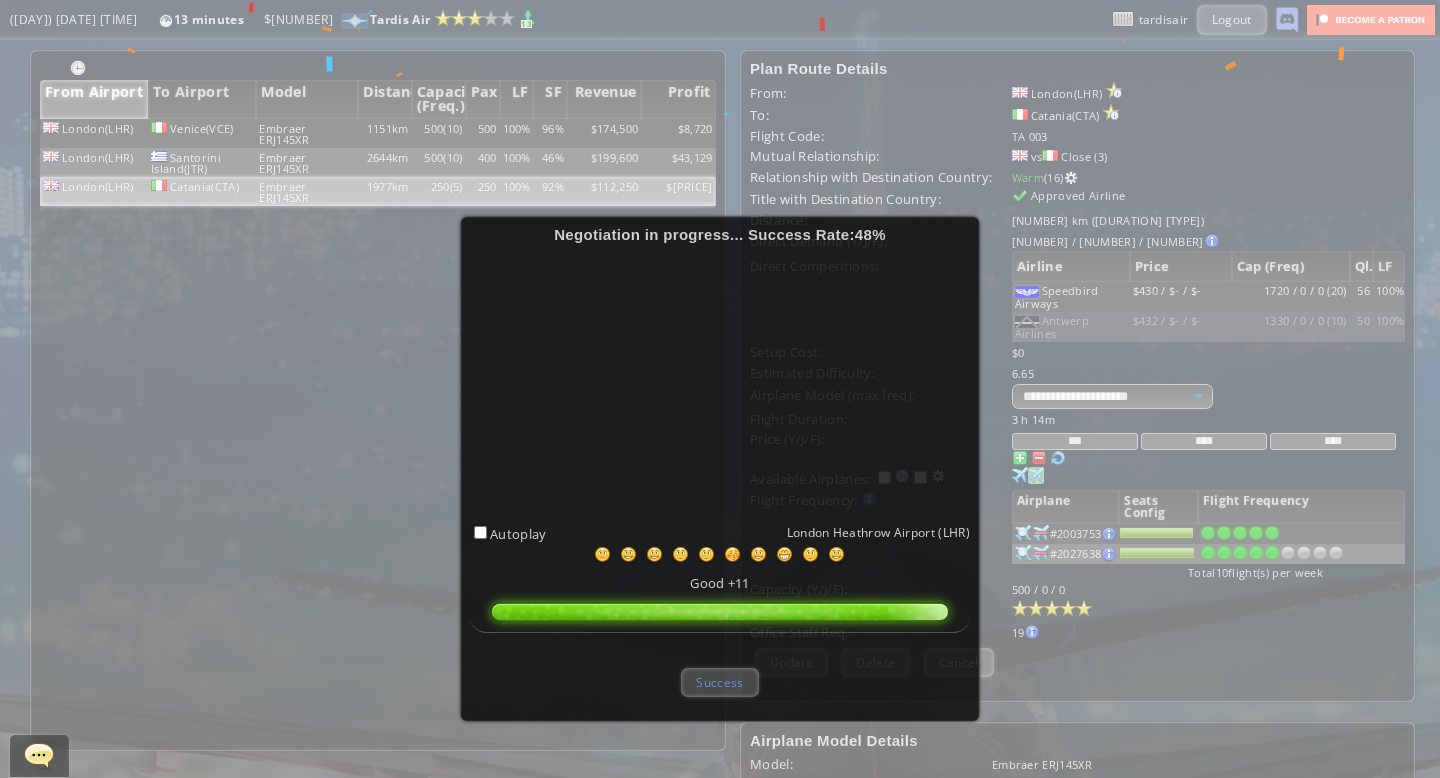 click on "Success" at bounding box center [719, 682] 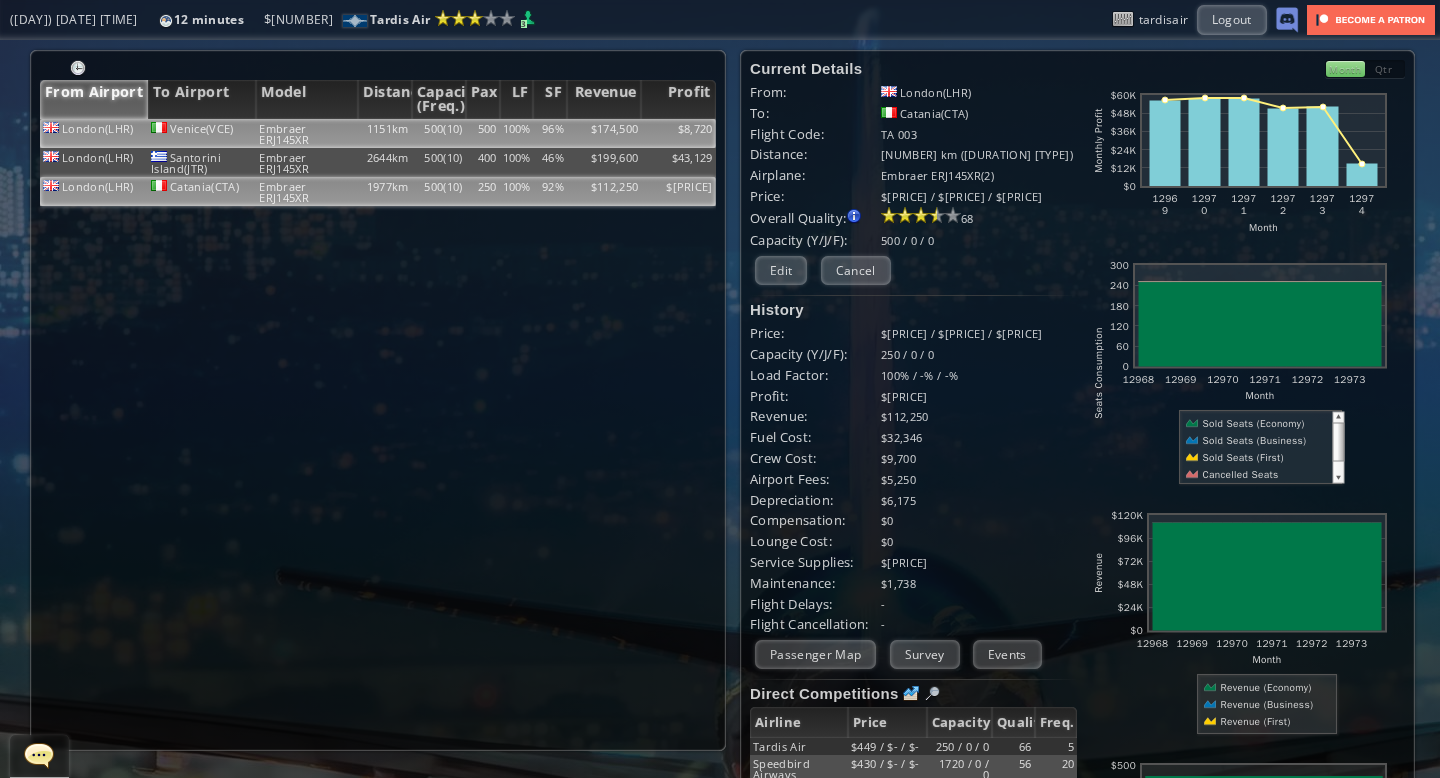 click on "$174,500" at bounding box center (604, 133) 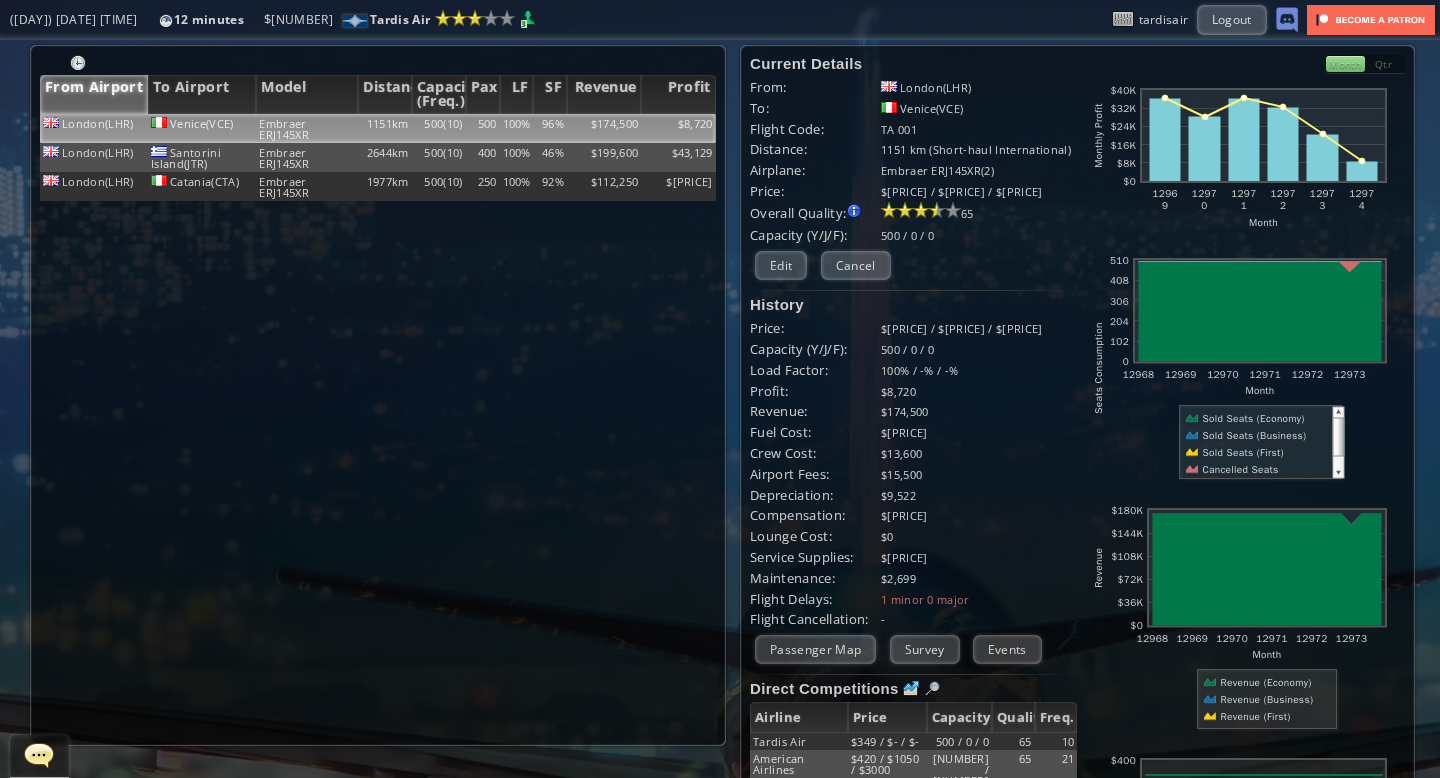scroll, scrollTop: 0, scrollLeft: 0, axis: both 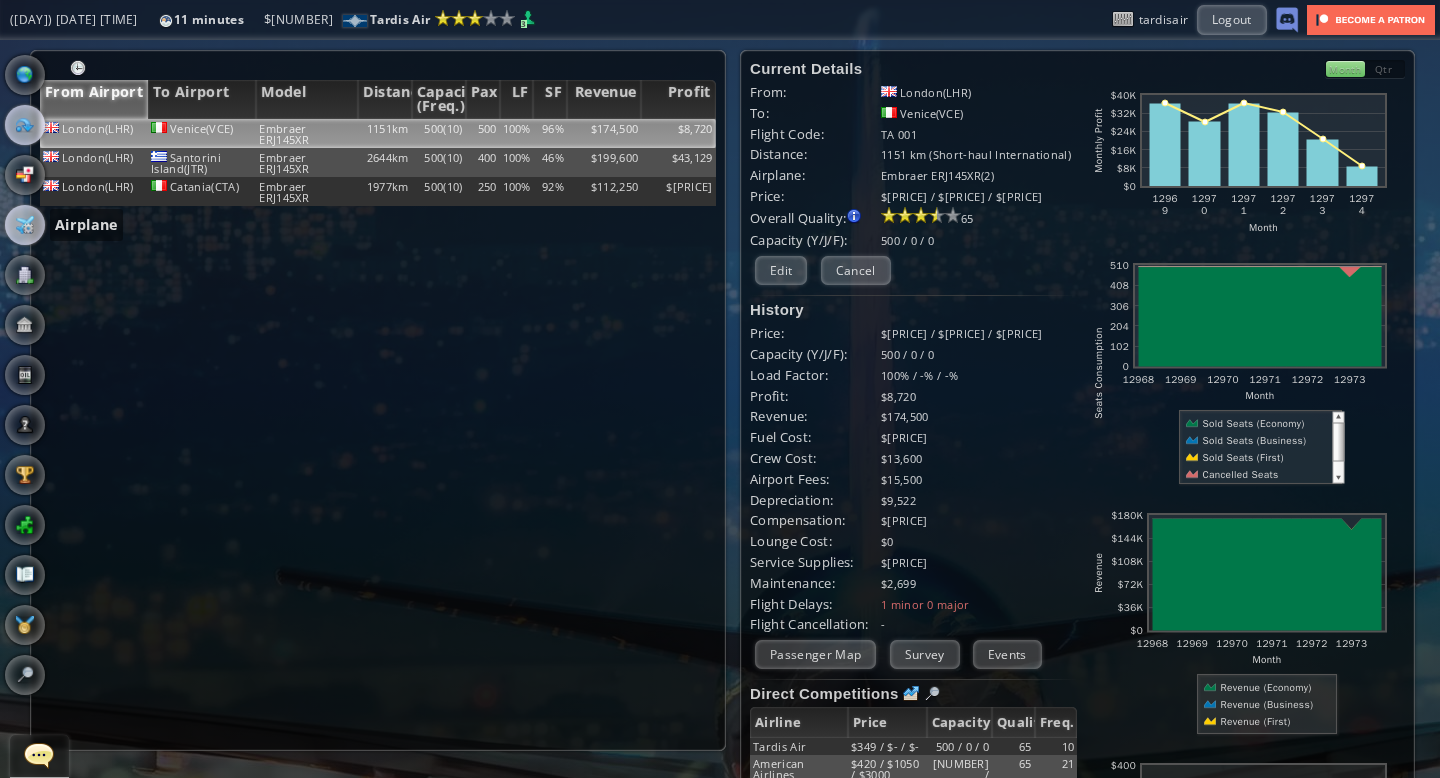 click at bounding box center [25, 225] 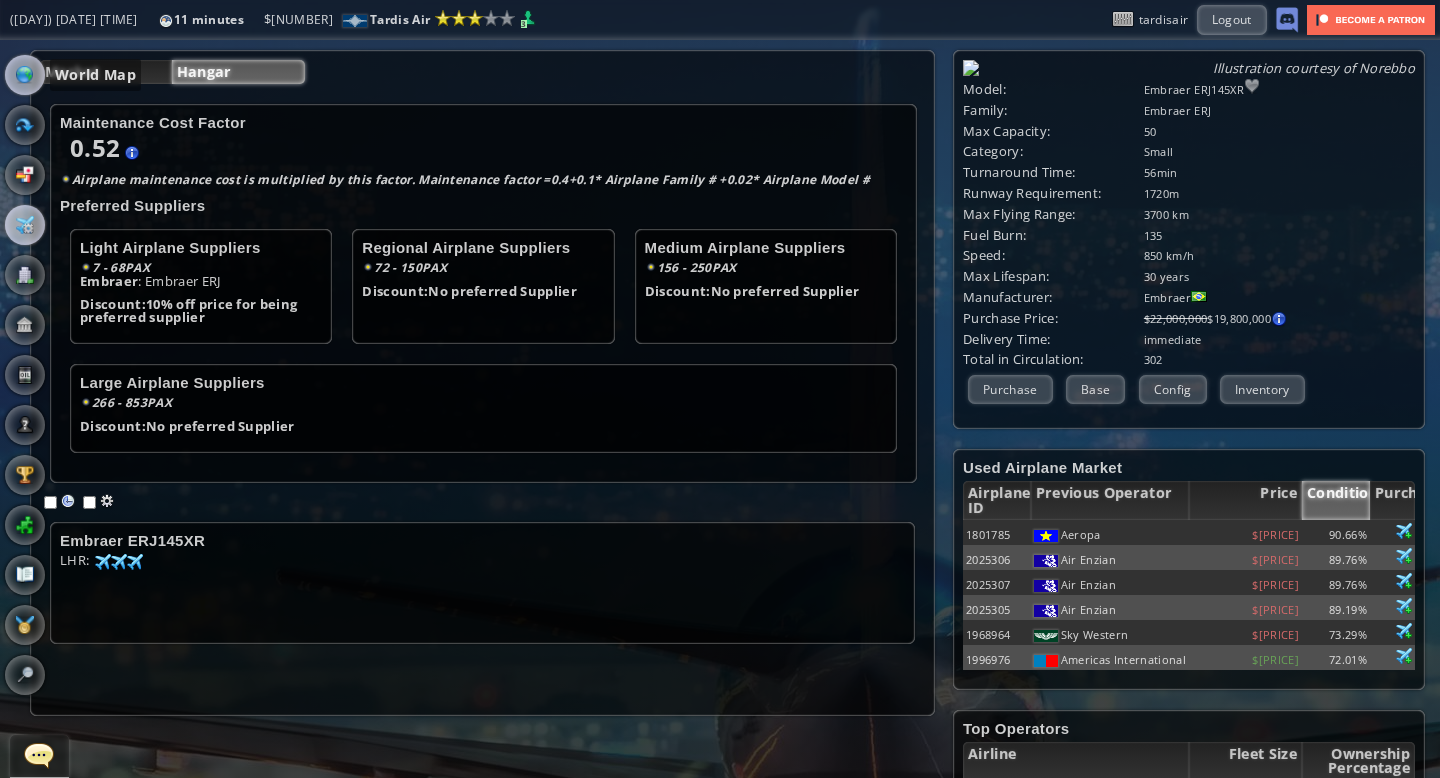 click at bounding box center [25, 75] 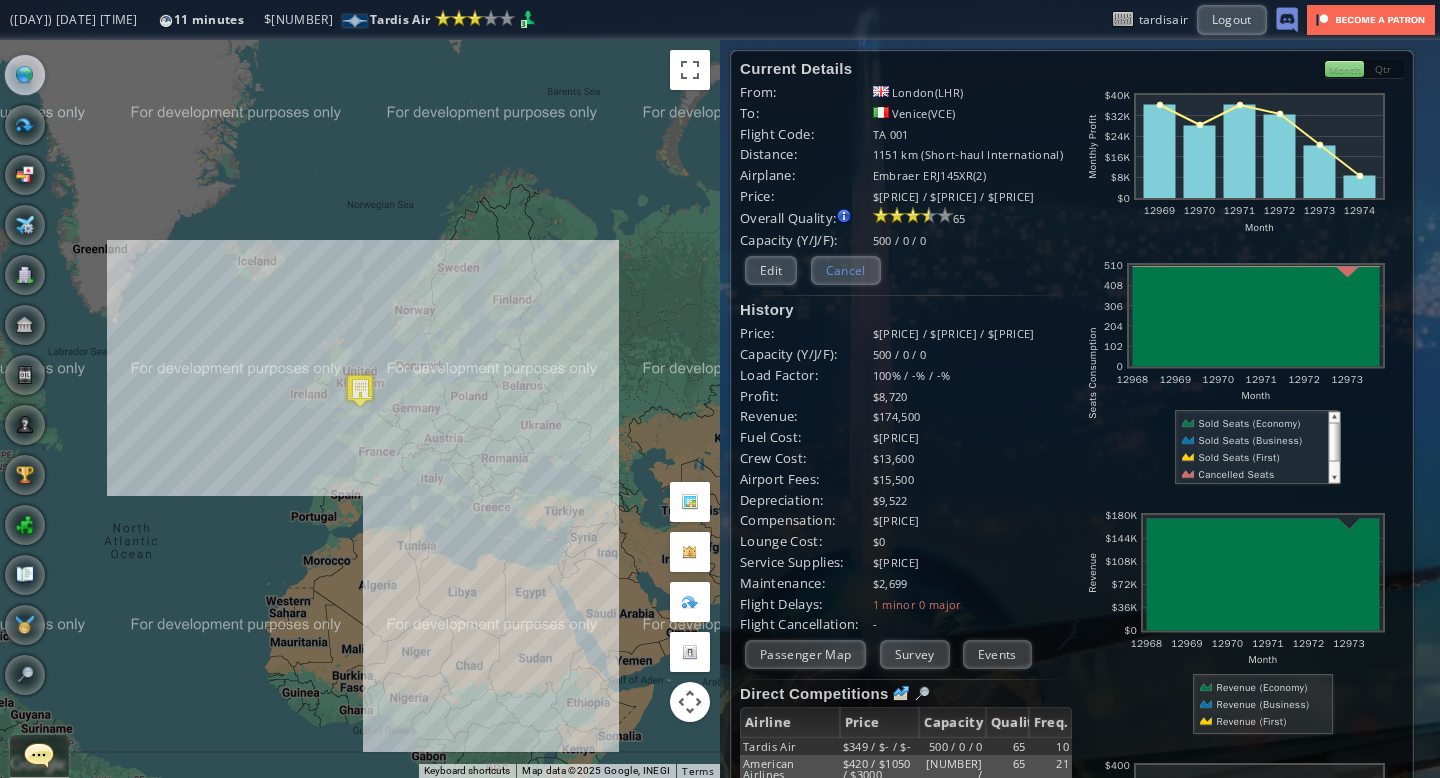 click on "Cancel" at bounding box center (846, 270) 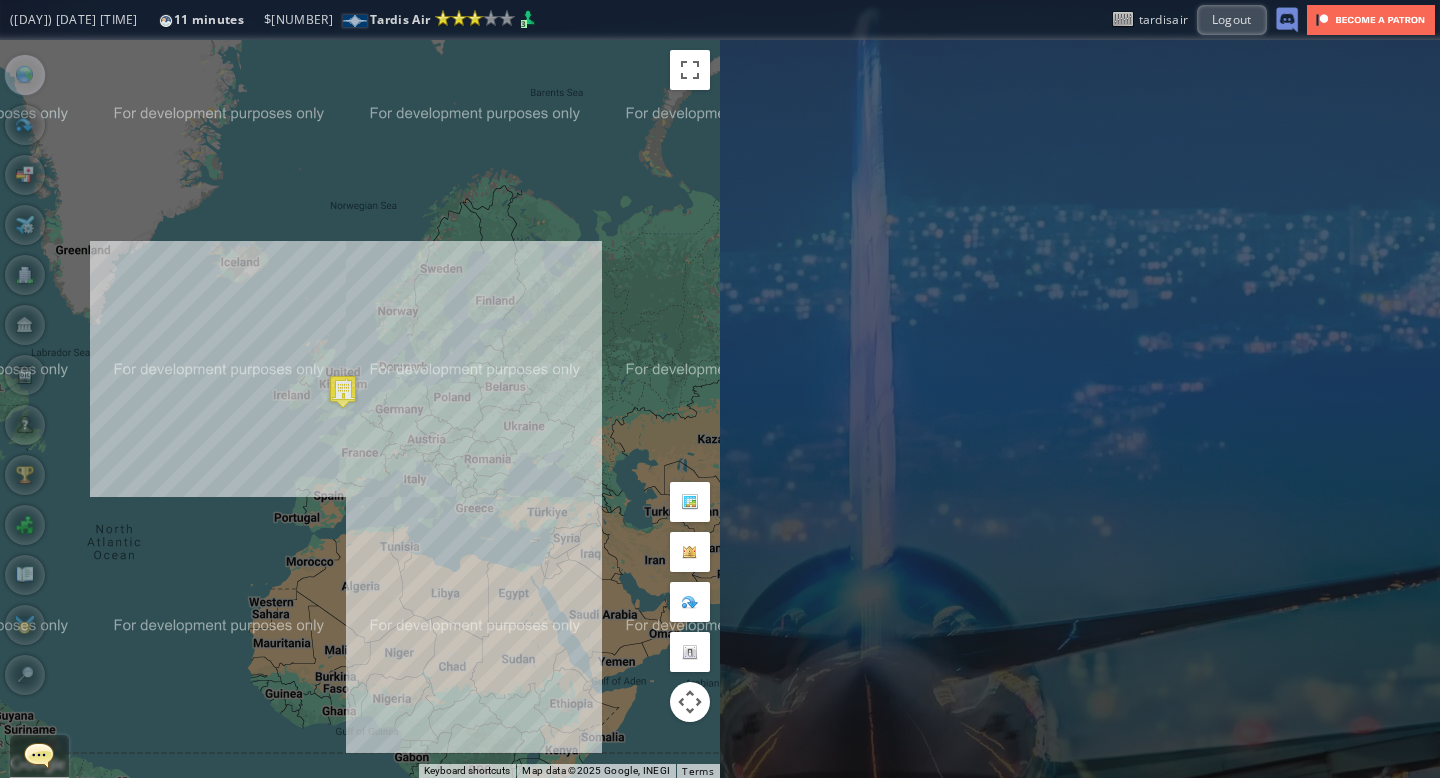 drag, startPoint x: 519, startPoint y: 310, endPoint x: 503, endPoint y: 313, distance: 16.27882 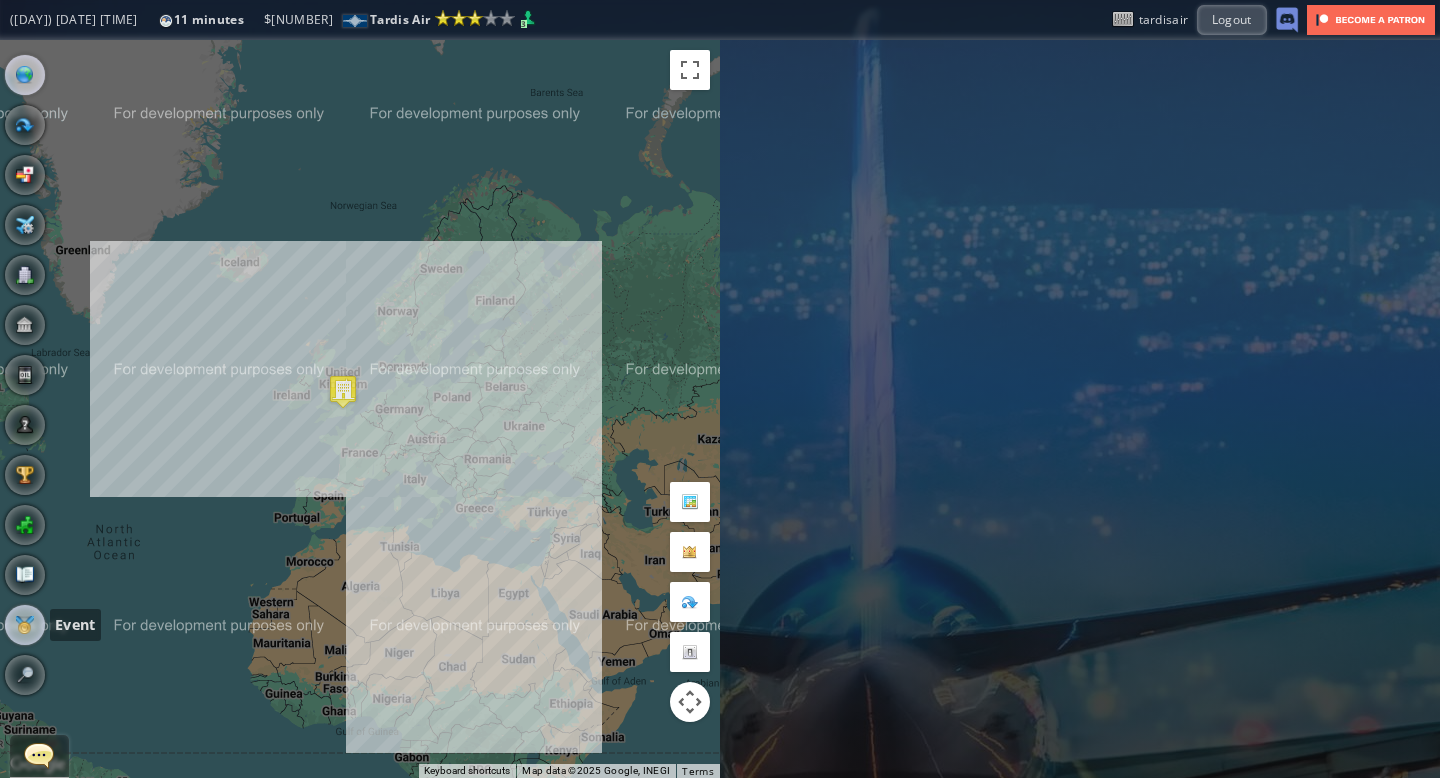 click at bounding box center (25, 625) 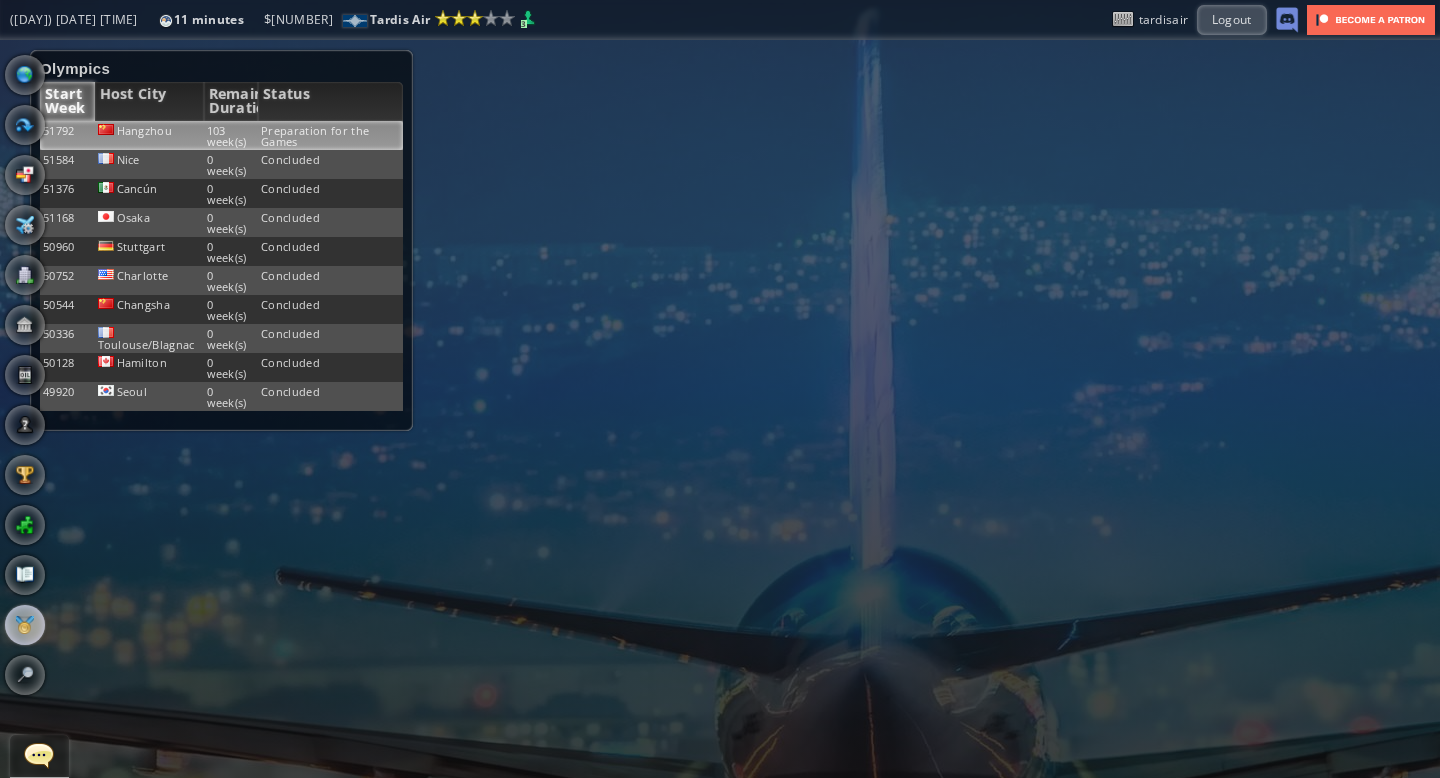 click on "Preparation for the Games" at bounding box center (330, 135) 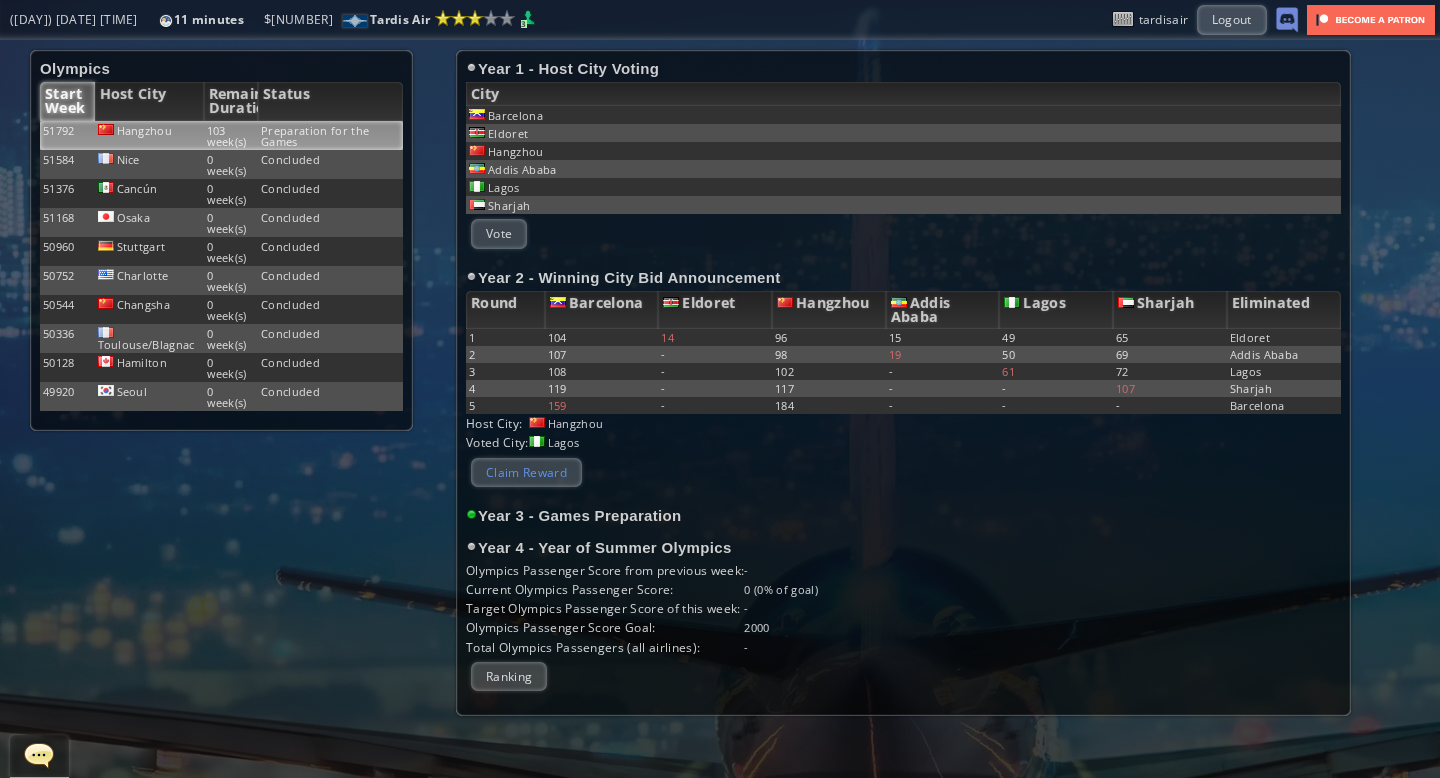 click on "Claim Reward" at bounding box center [526, 472] 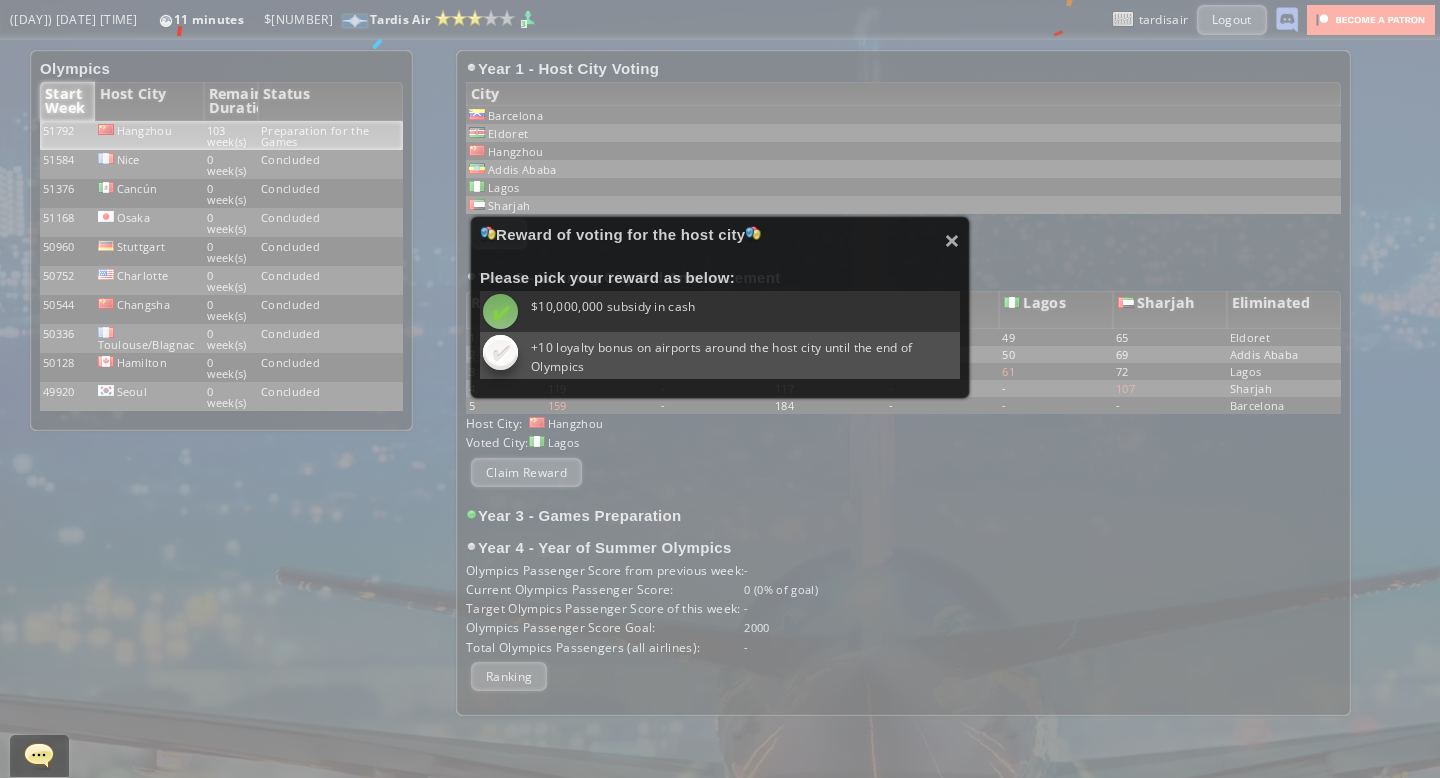 click at bounding box center (500, 311) 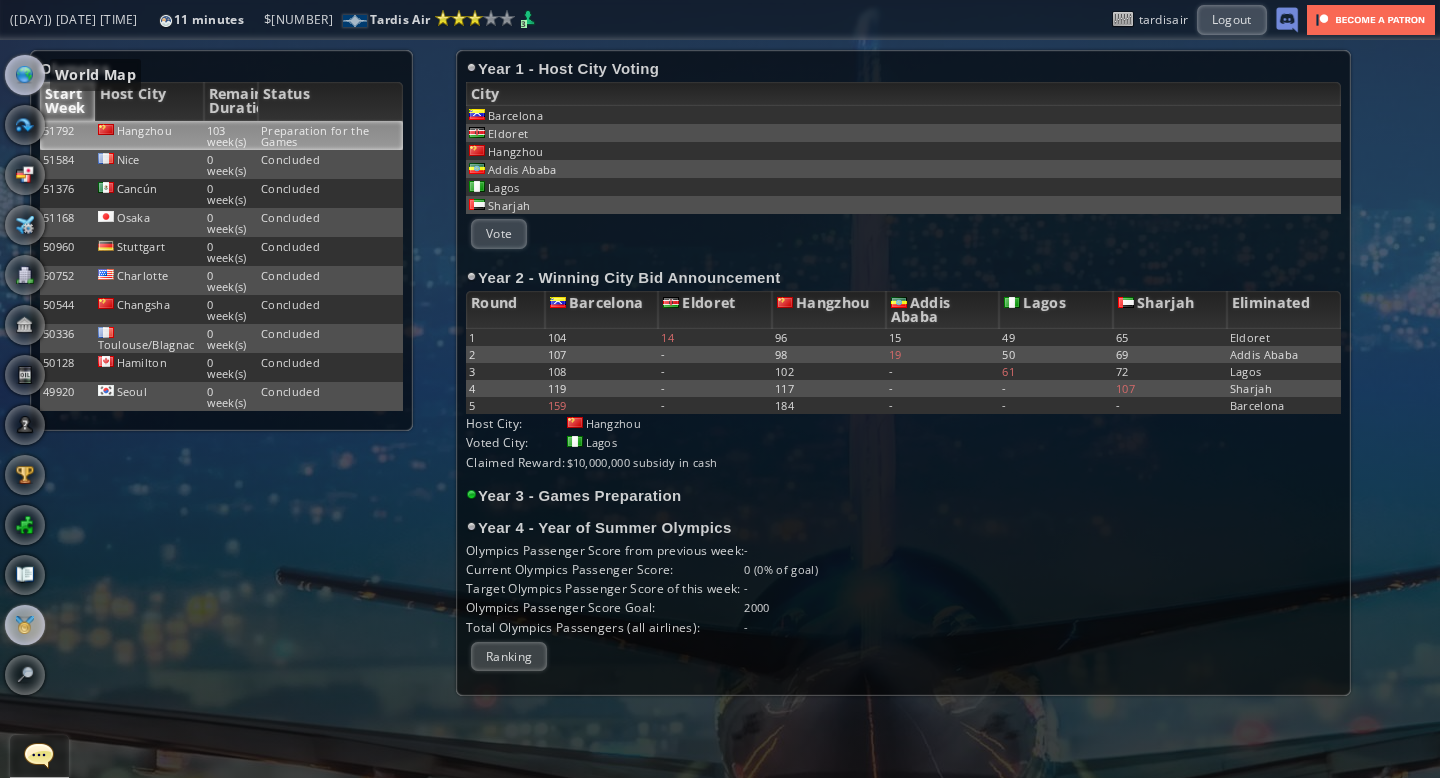 click at bounding box center [25, 75] 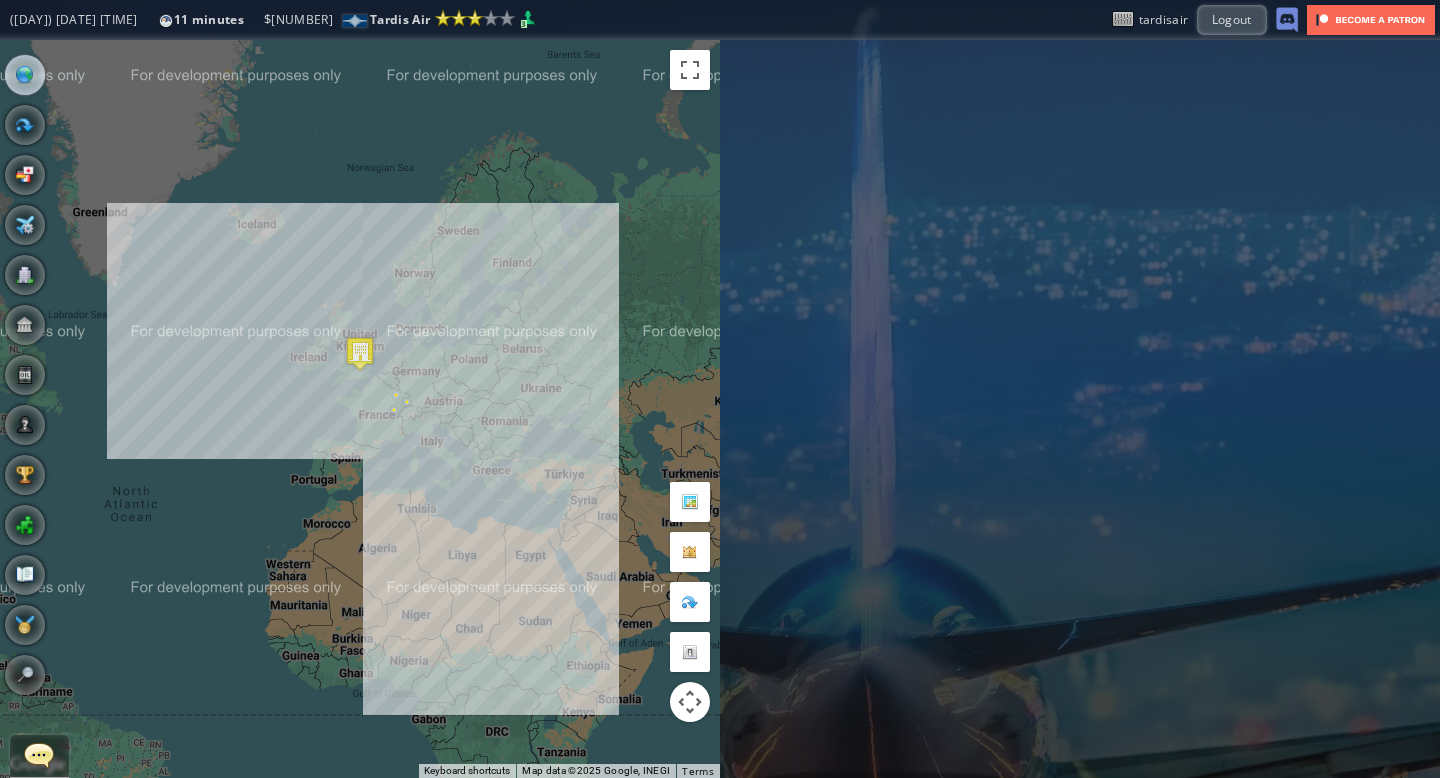 drag, startPoint x: 173, startPoint y: 415, endPoint x: 194, endPoint y: 379, distance: 41.677334 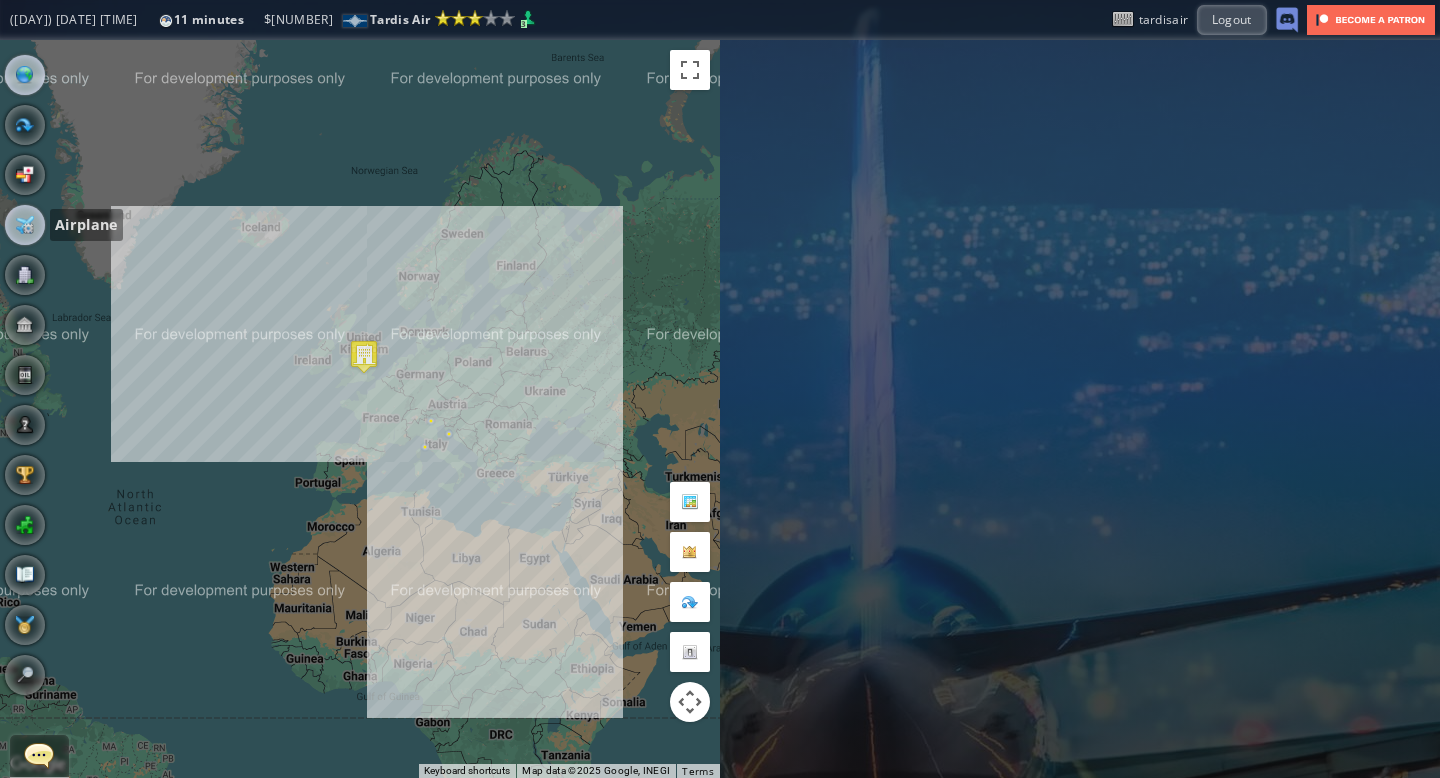 click at bounding box center (25, 225) 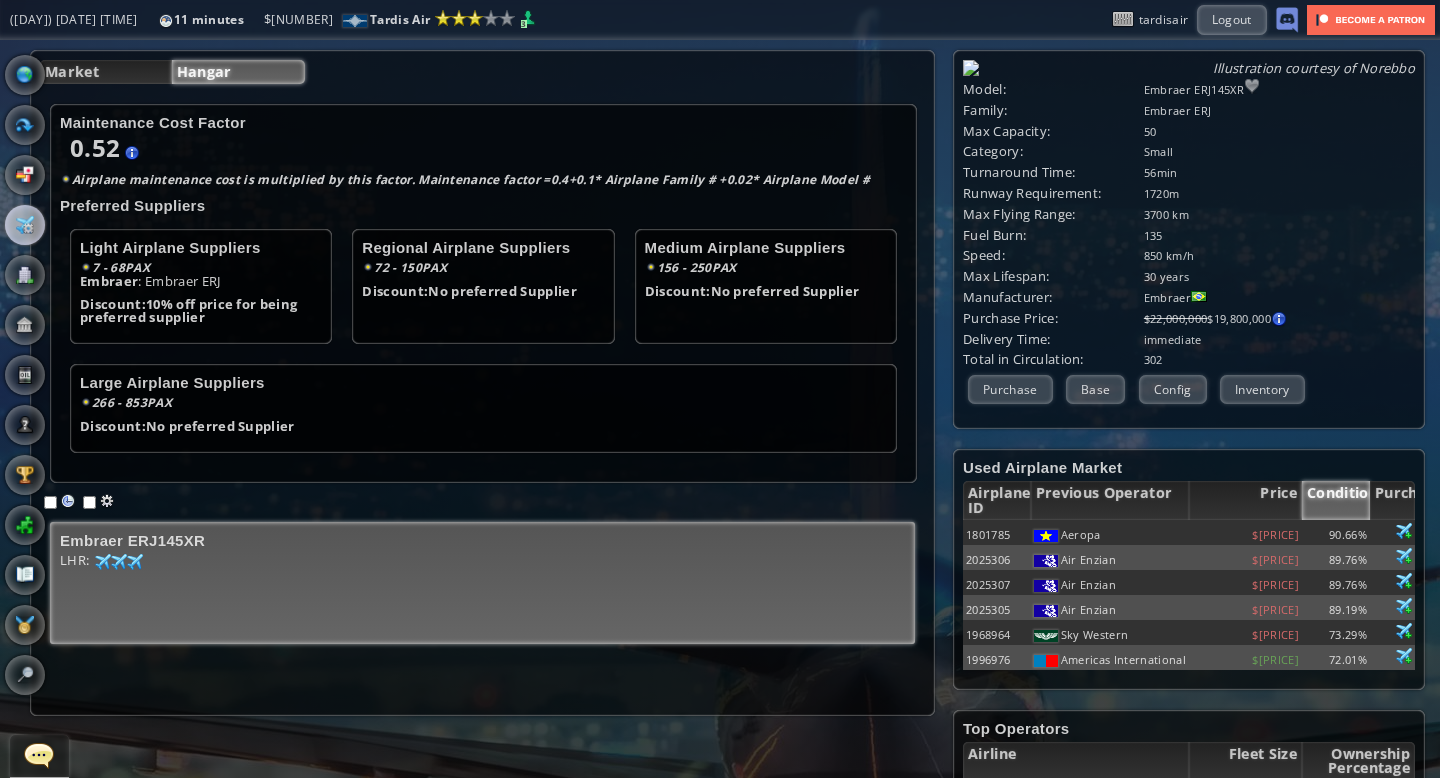 click on "[AIRPORT]: [NUMBER] [NUMBER] [NUMBER] [NUMBER] [NUMBER] [NUMBER]" at bounding box center (482, 589) 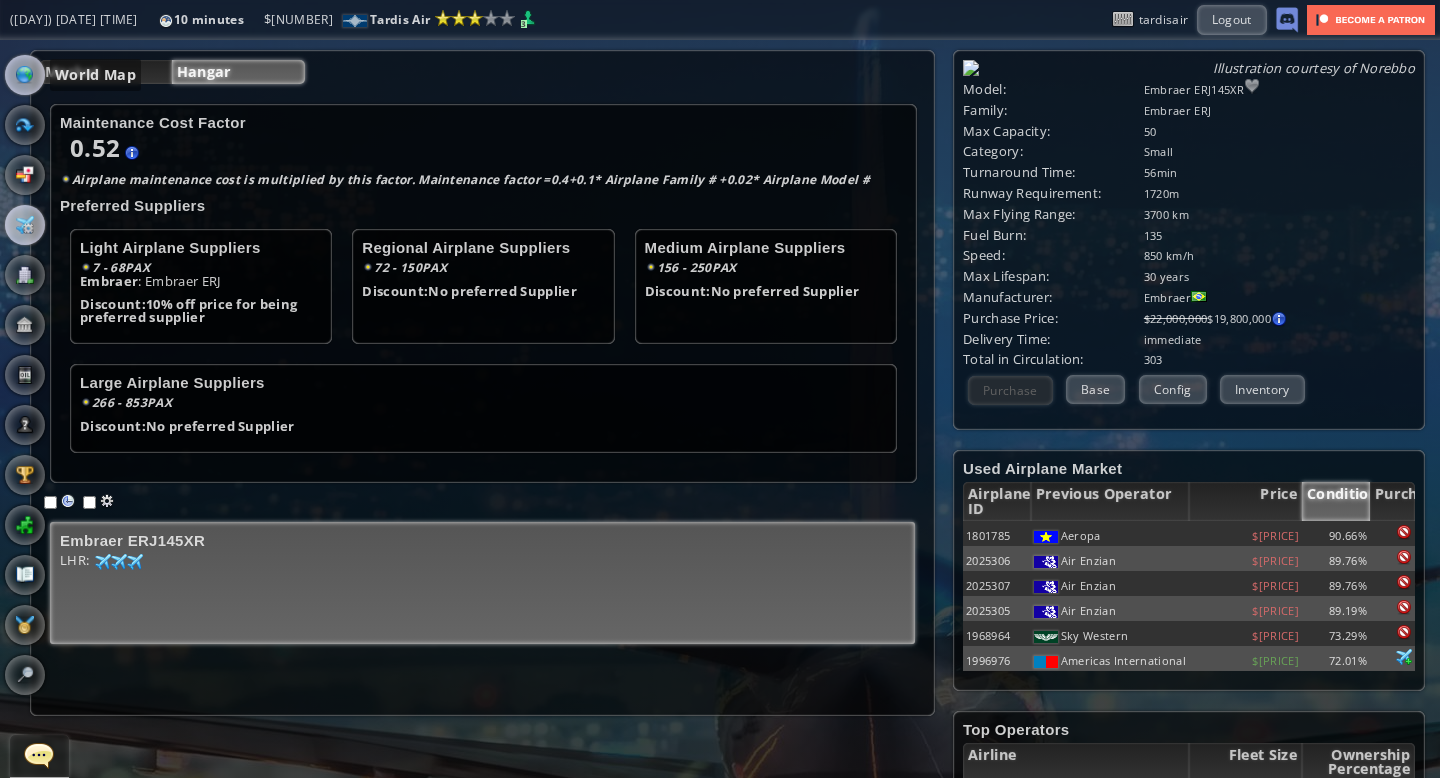 click at bounding box center [25, 75] 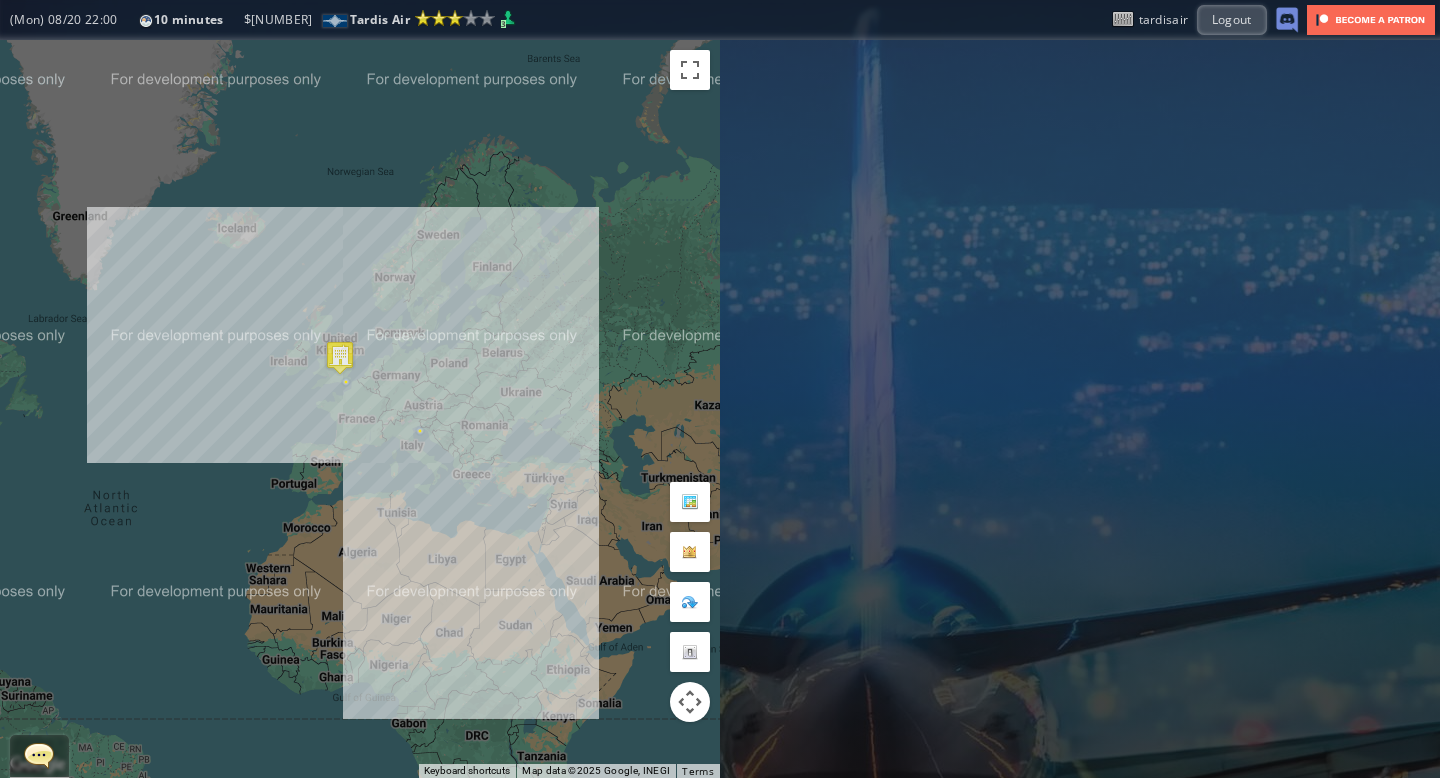 drag, startPoint x: 364, startPoint y: 259, endPoint x: 337, endPoint y: 262, distance: 27.166155 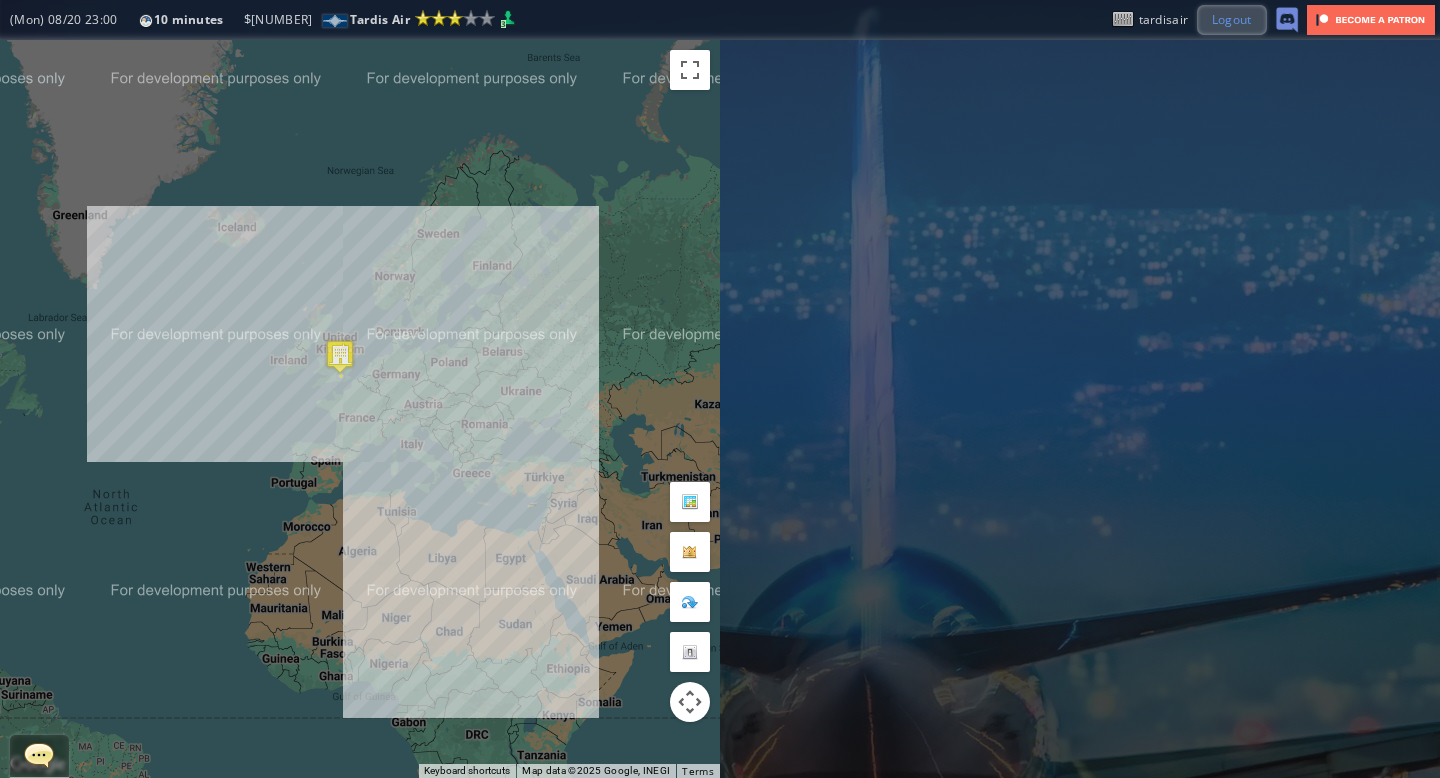click on "Logout" at bounding box center [1232, 19] 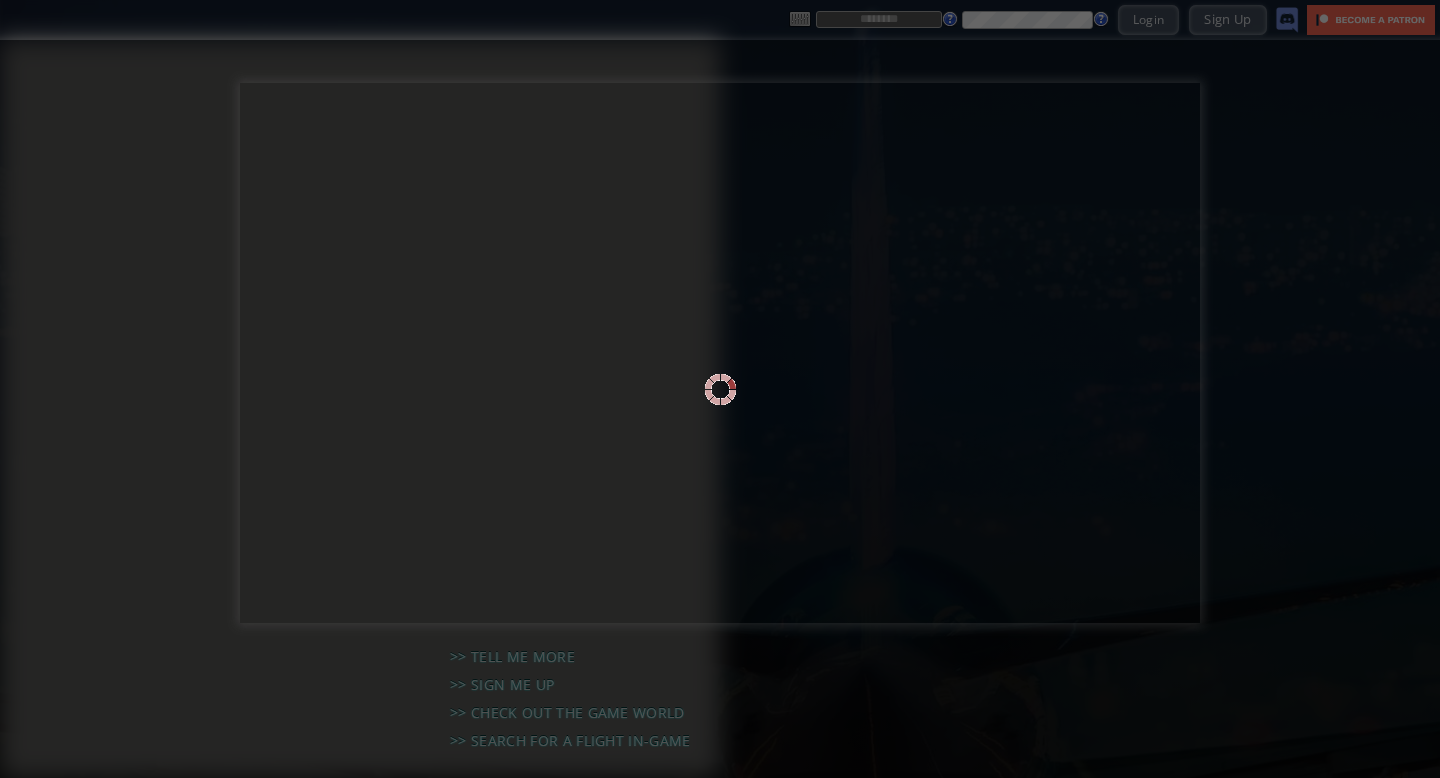 scroll, scrollTop: 0, scrollLeft: 0, axis: both 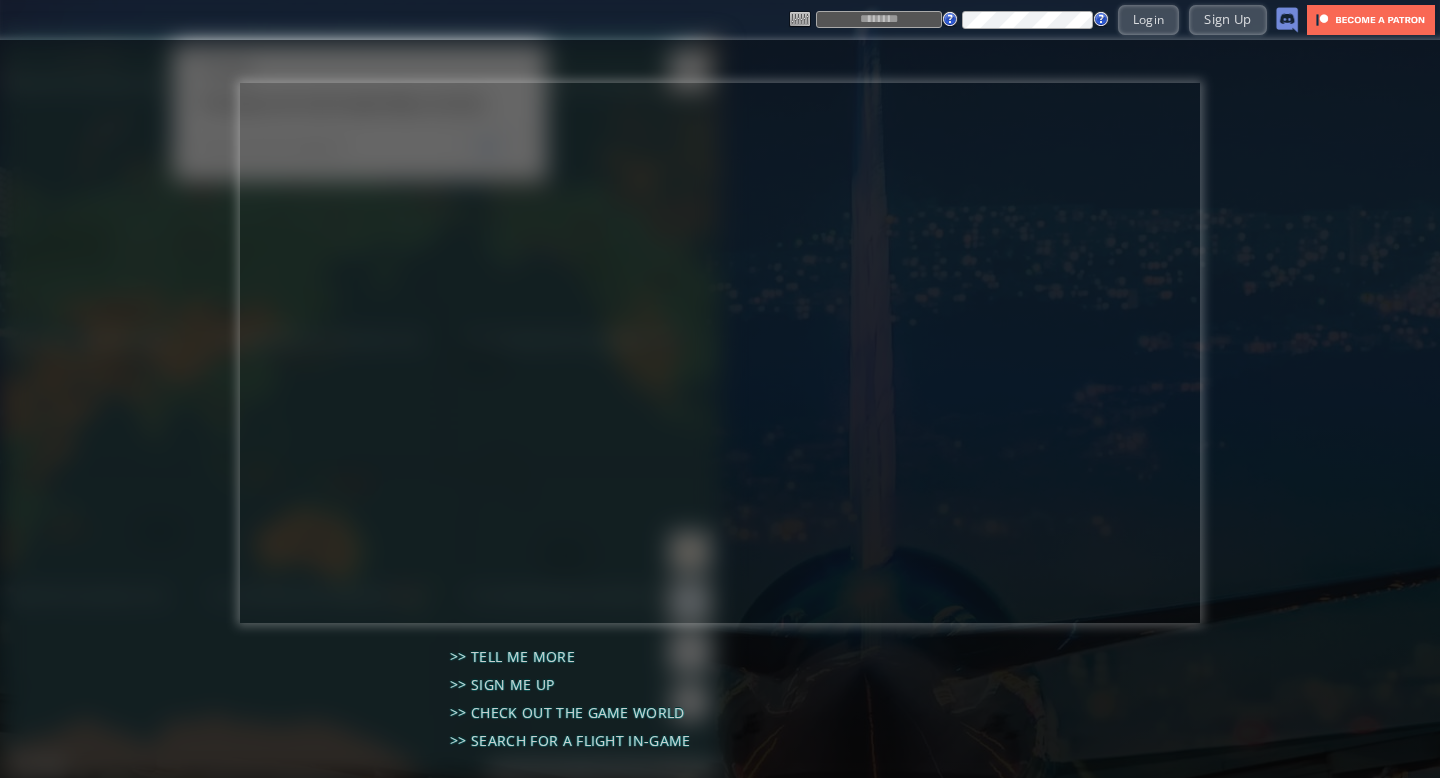 click at bounding box center [879, 19] 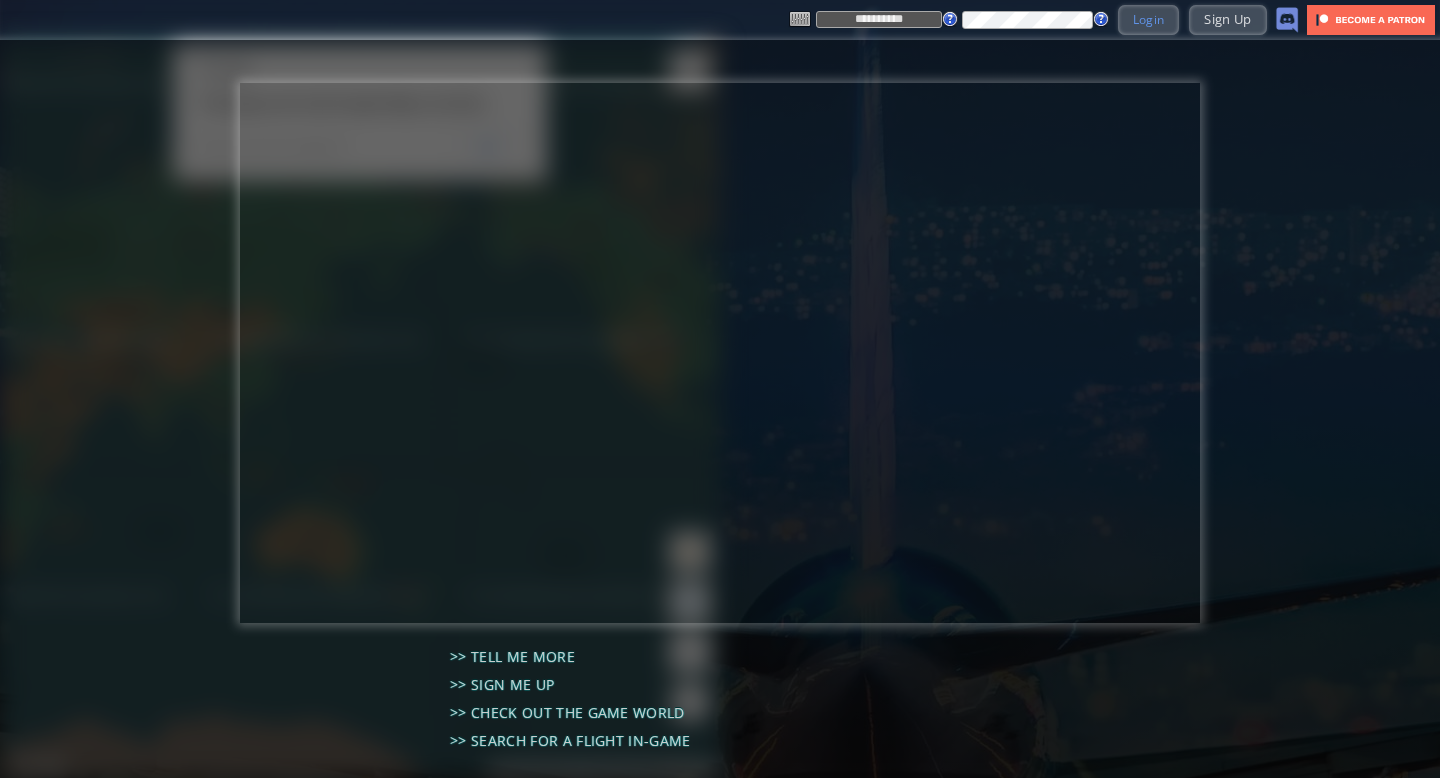 click on "Login" at bounding box center [1149, 19] 